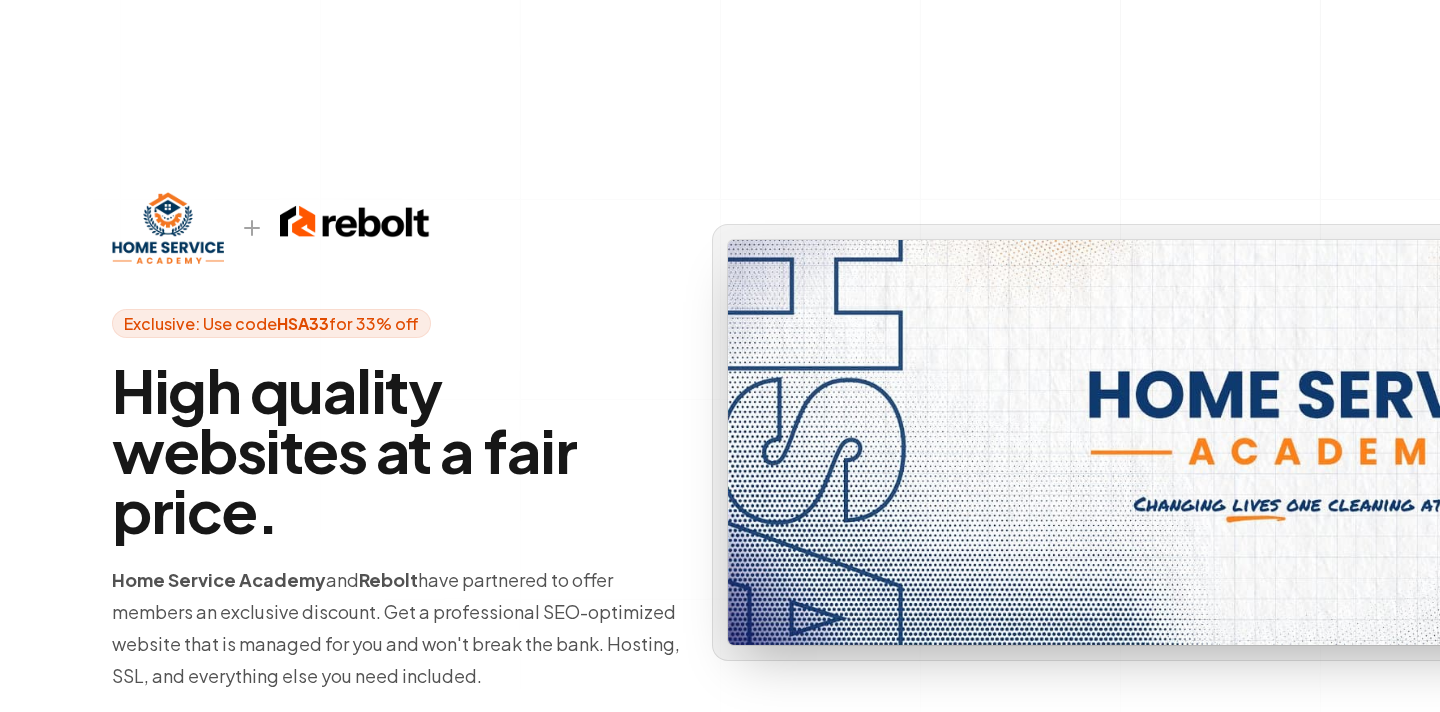 scroll, scrollTop: 0, scrollLeft: 0, axis: both 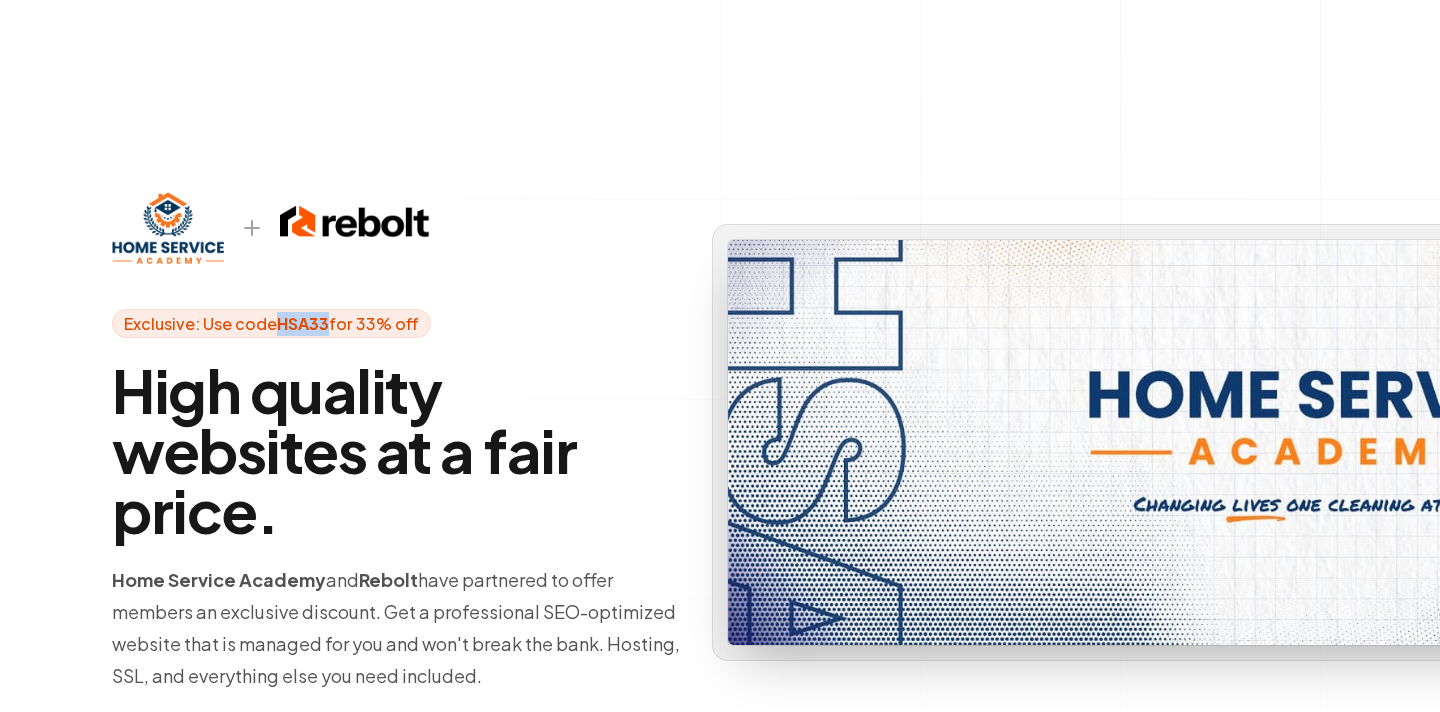 drag, startPoint x: 274, startPoint y: 325, endPoint x: 327, endPoint y: 331, distance: 53.338543 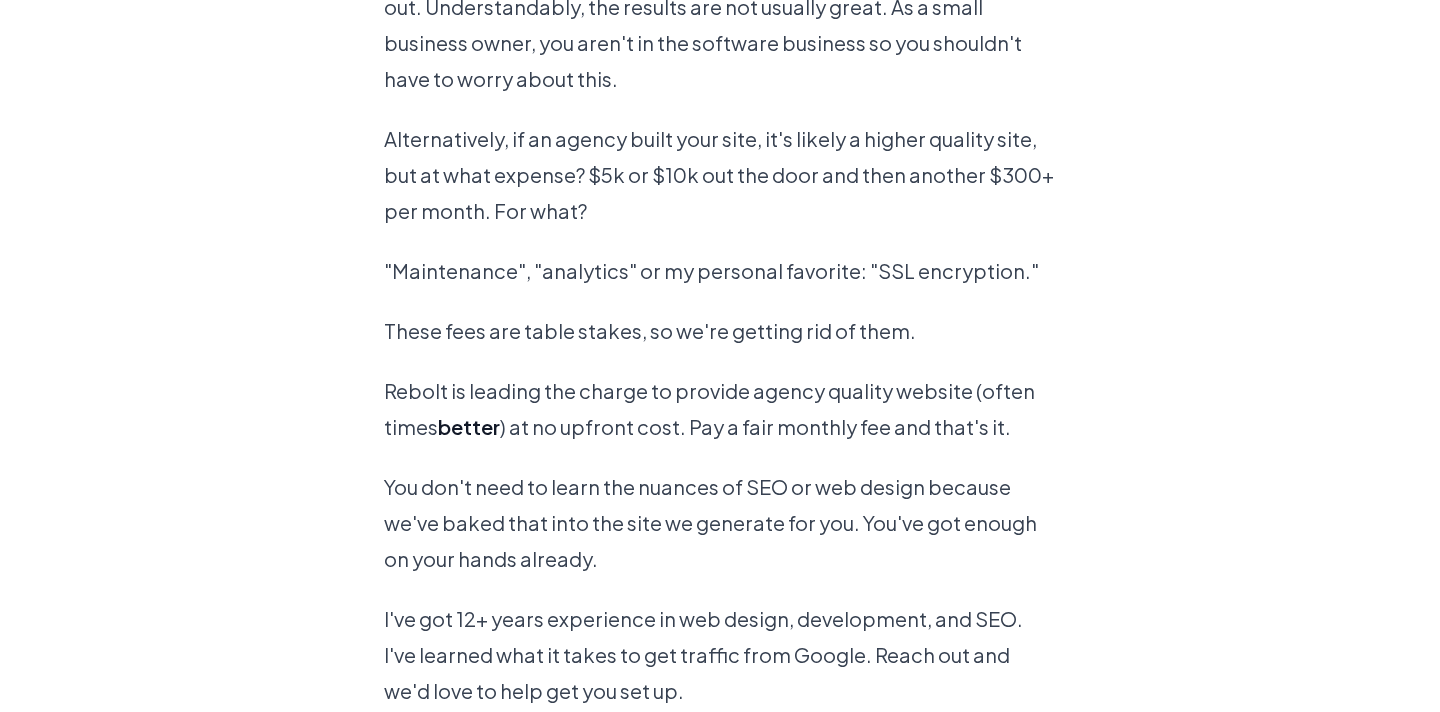 click on "These fees are table stakes, so we're getting rid of them." at bounding box center [720, 331] 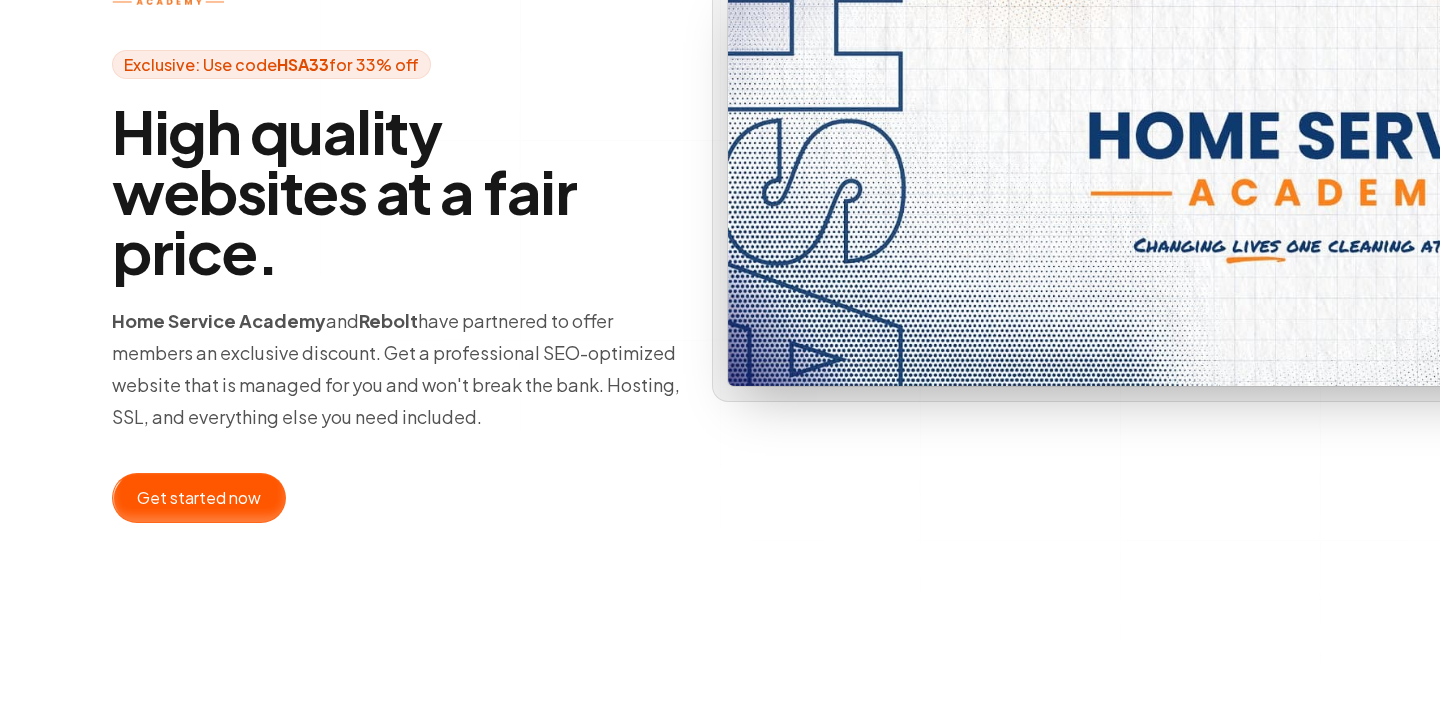 scroll, scrollTop: 267, scrollLeft: 0, axis: vertical 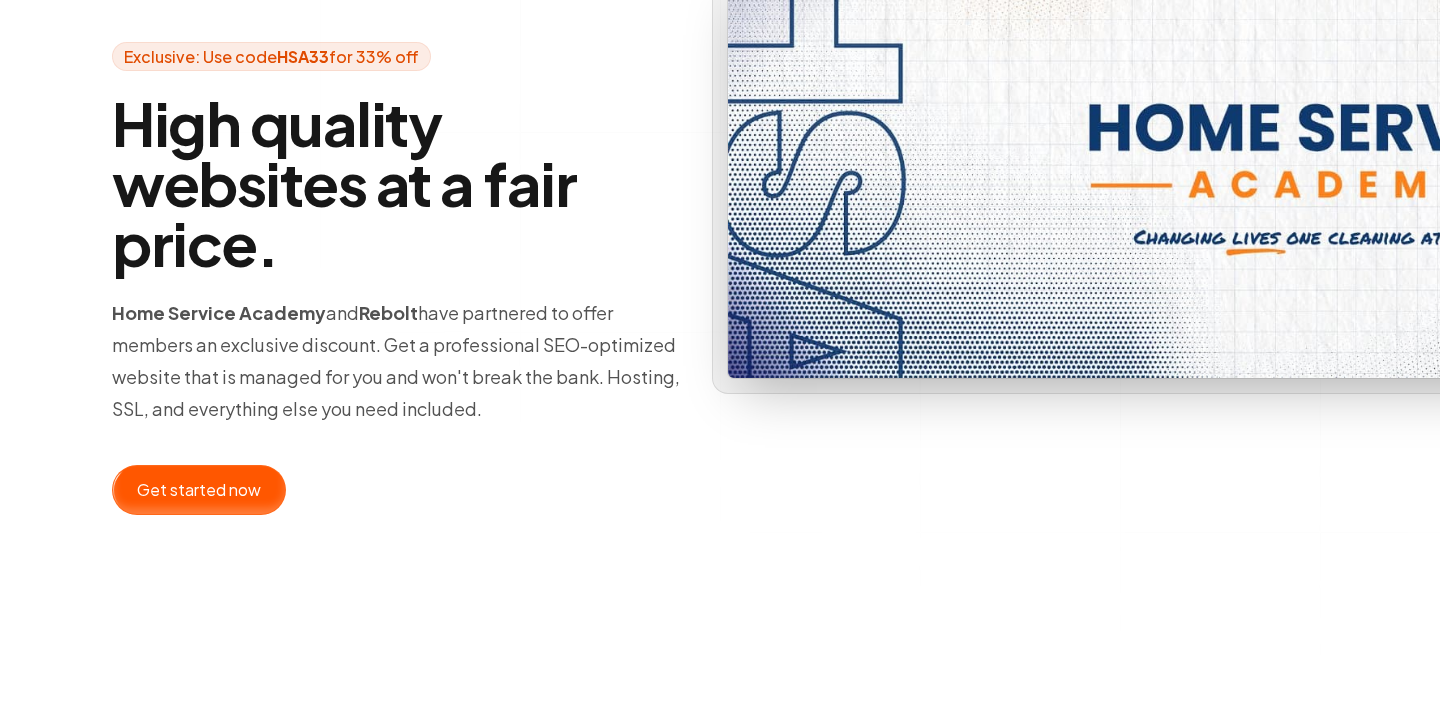 click at bounding box center (199, 490) 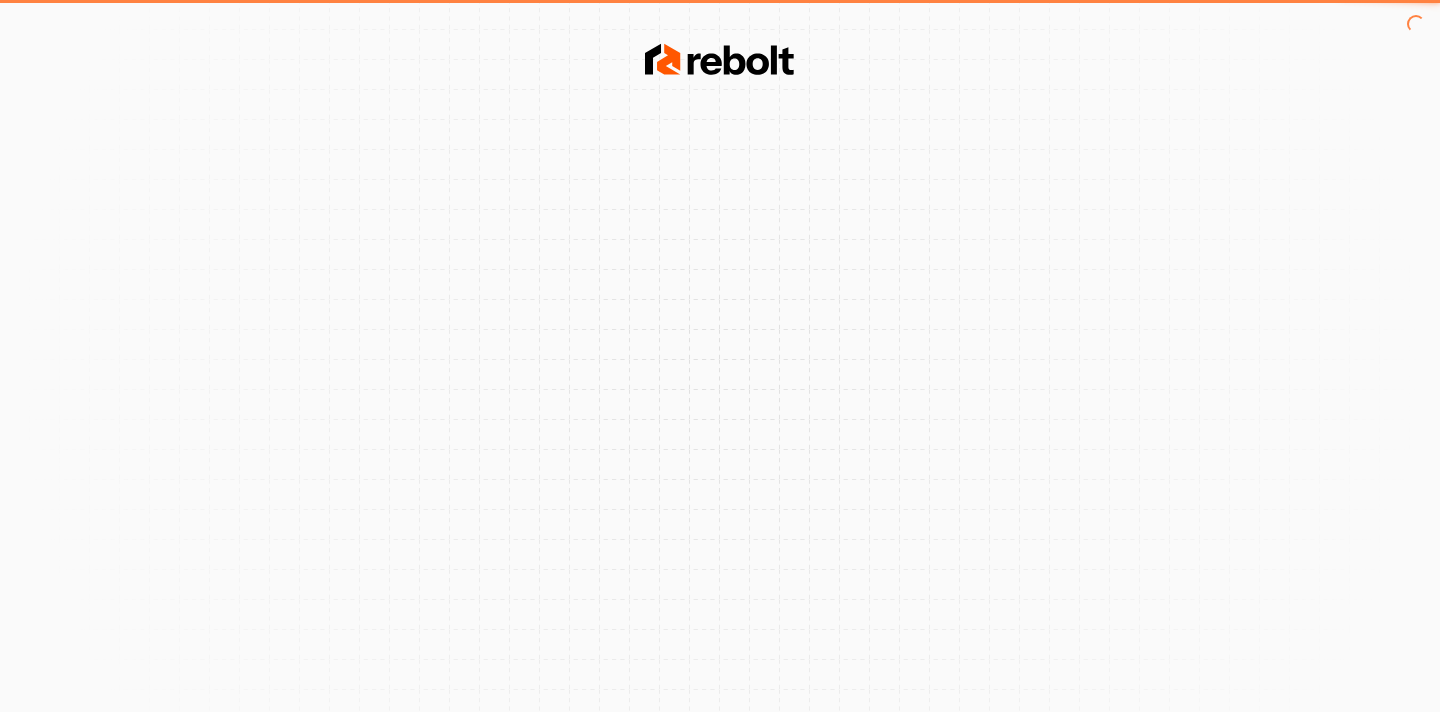scroll, scrollTop: 0, scrollLeft: 0, axis: both 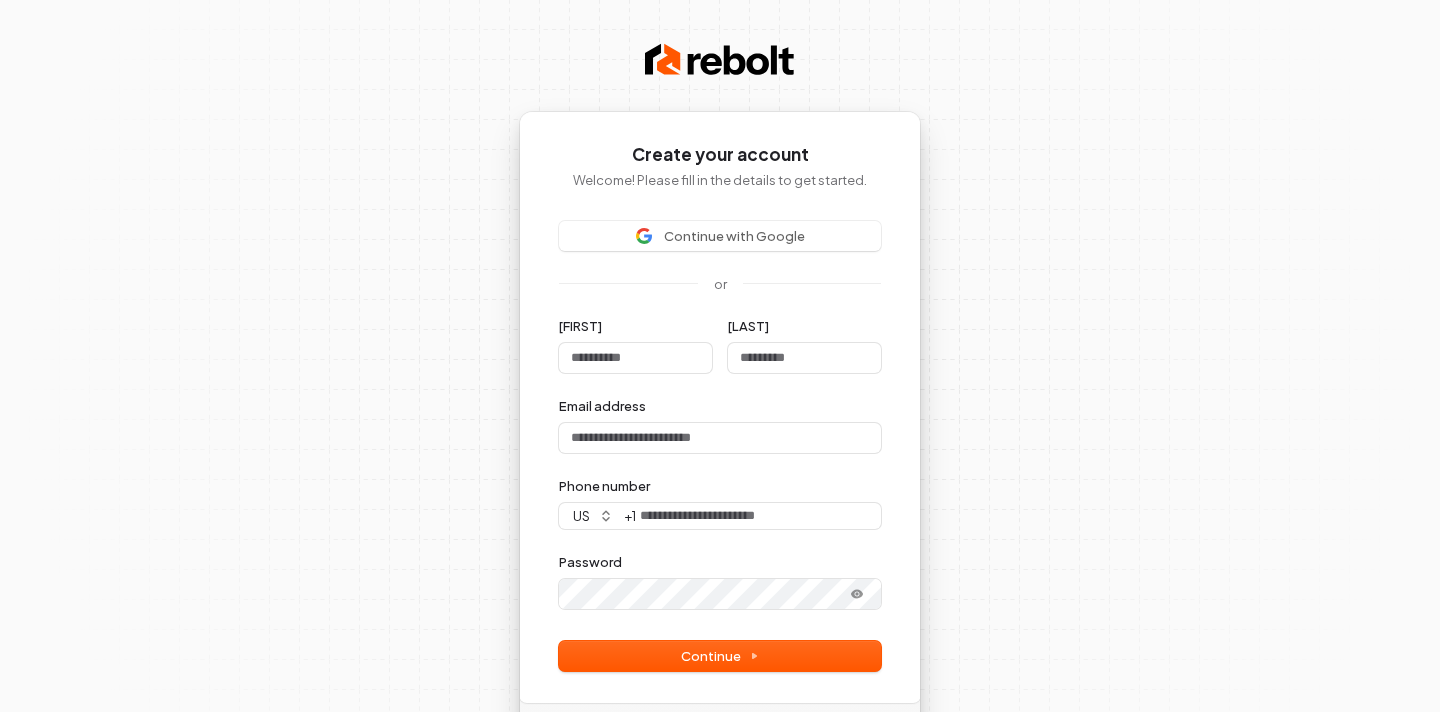 type 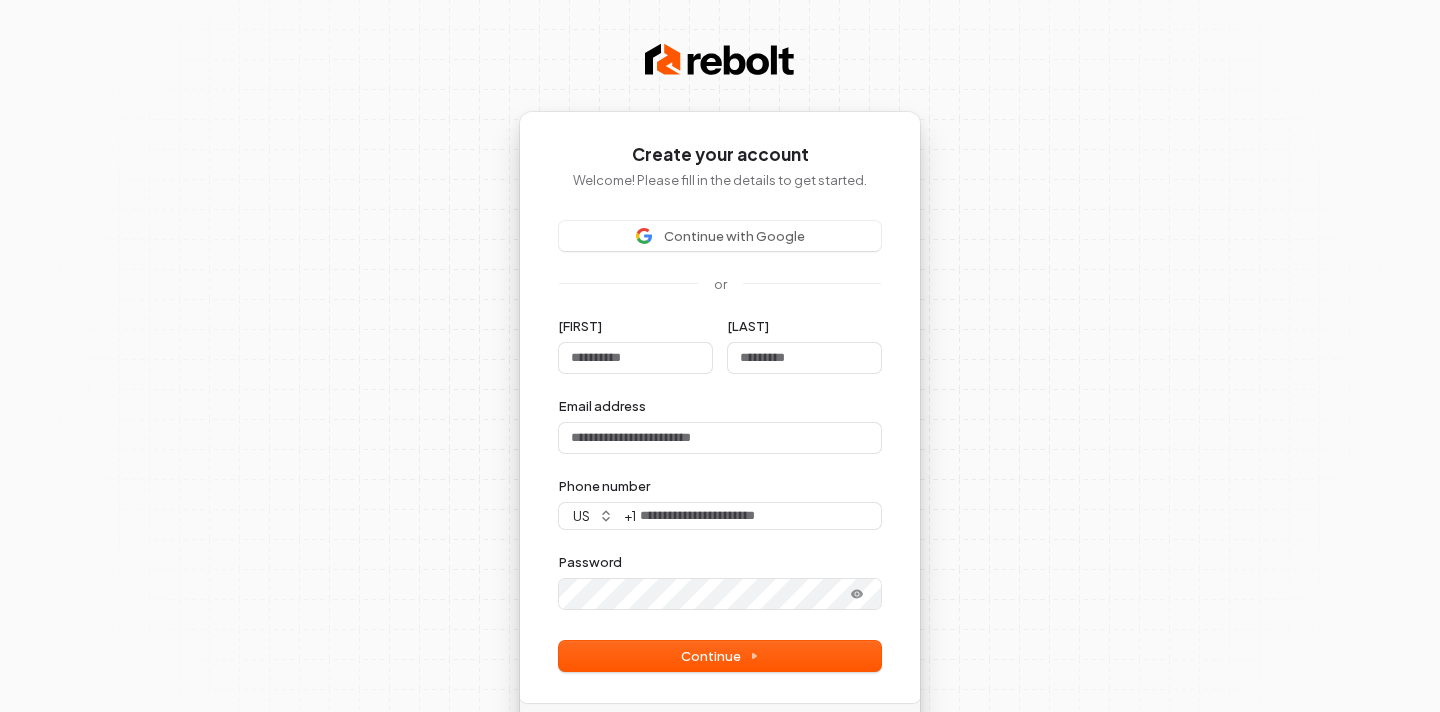 type 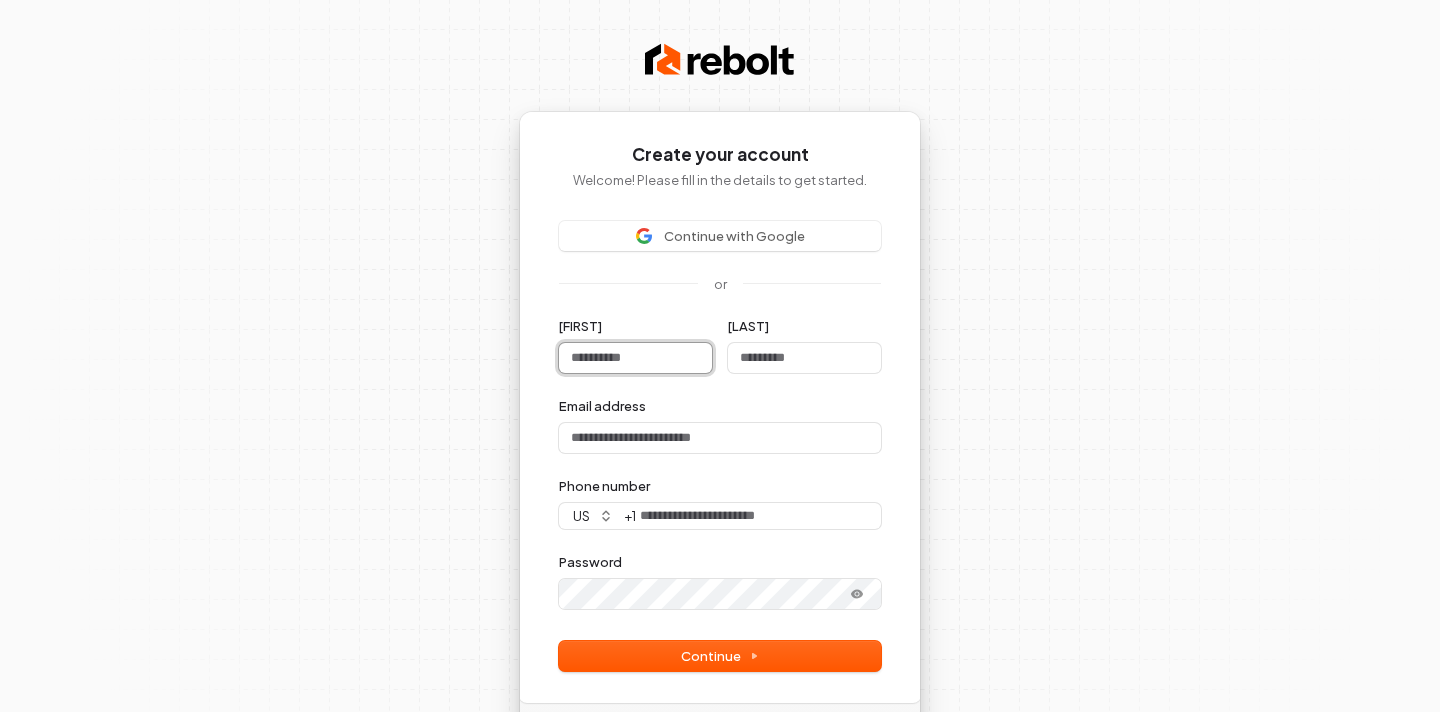 type 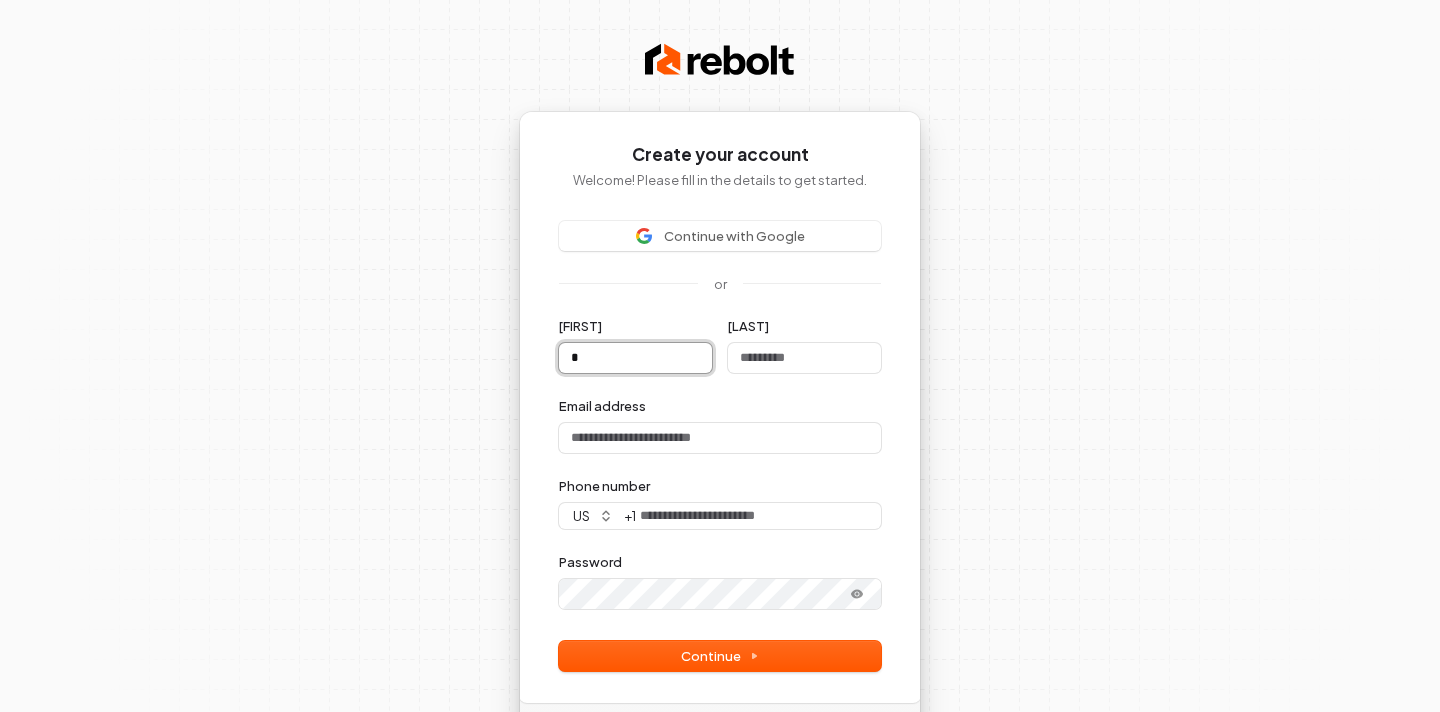 type 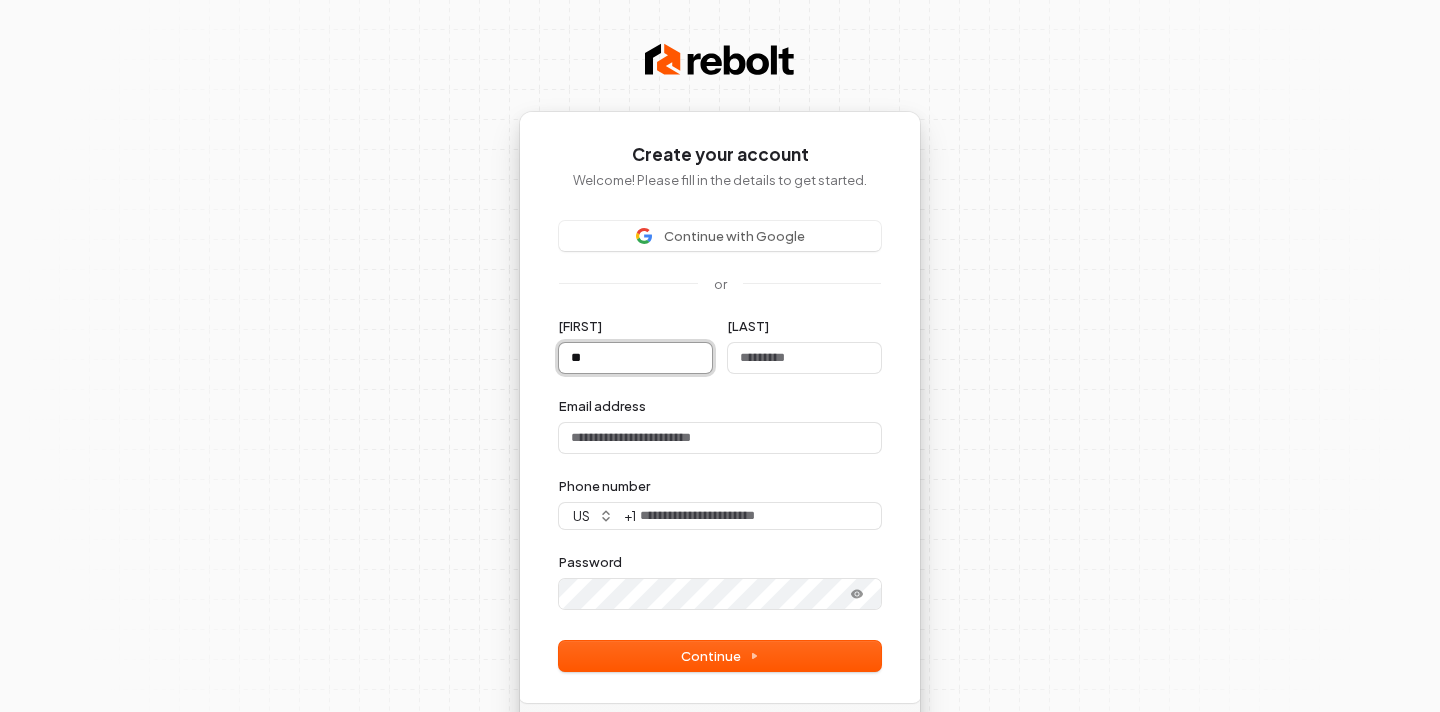 type on "**" 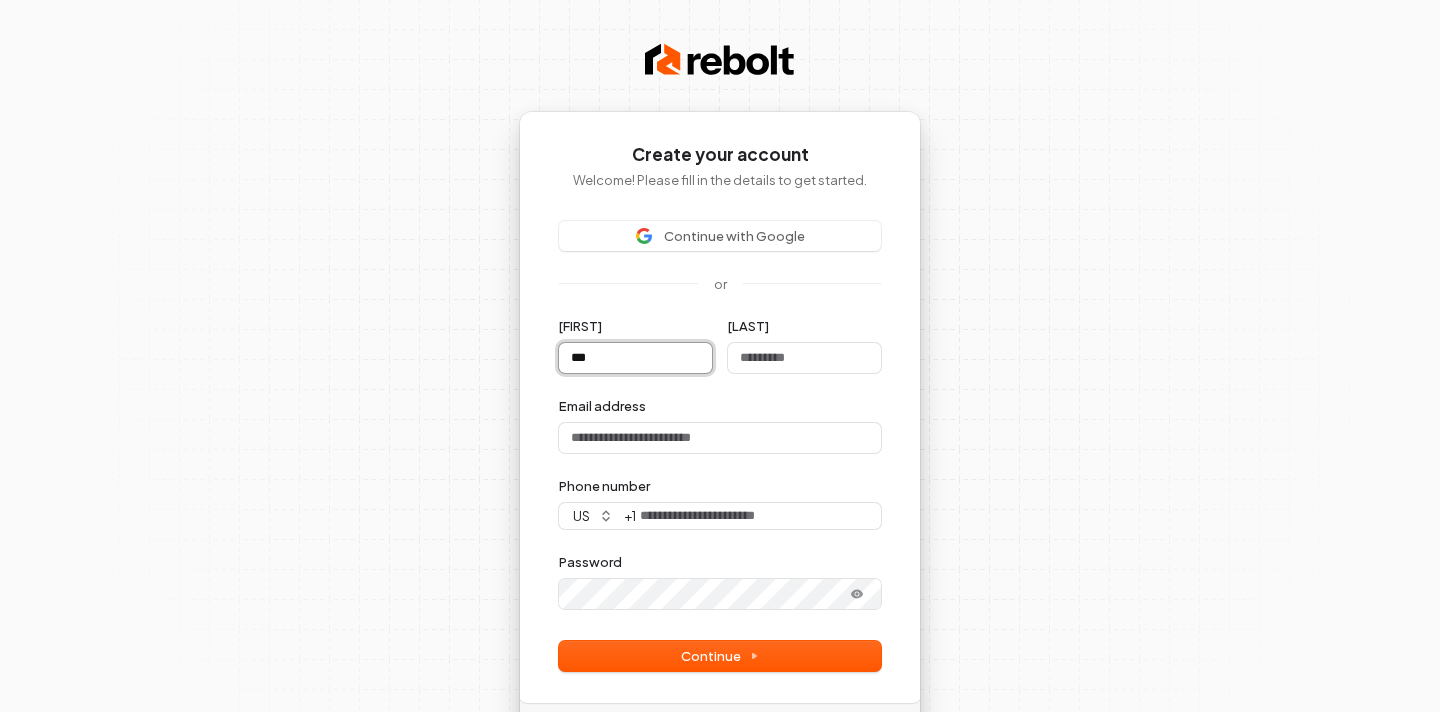type on "****" 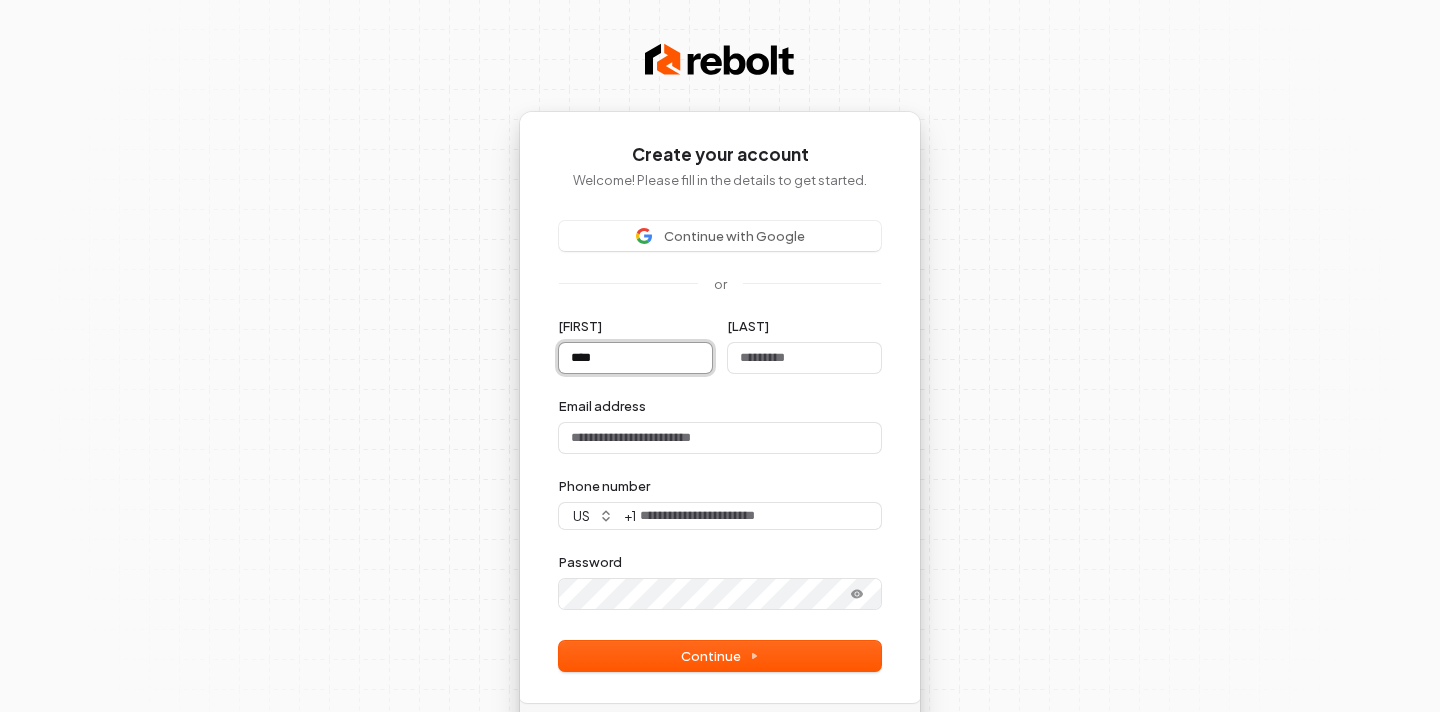 type on "*****" 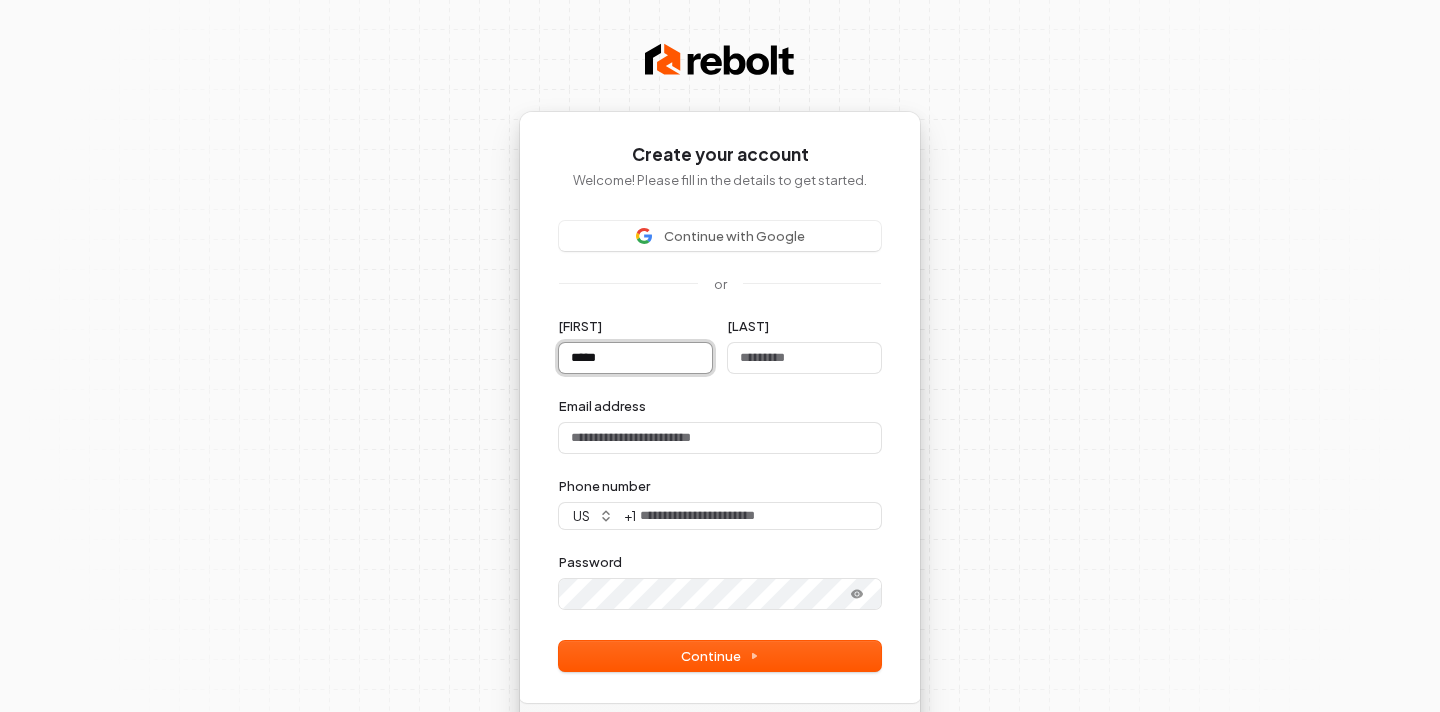 type on "****" 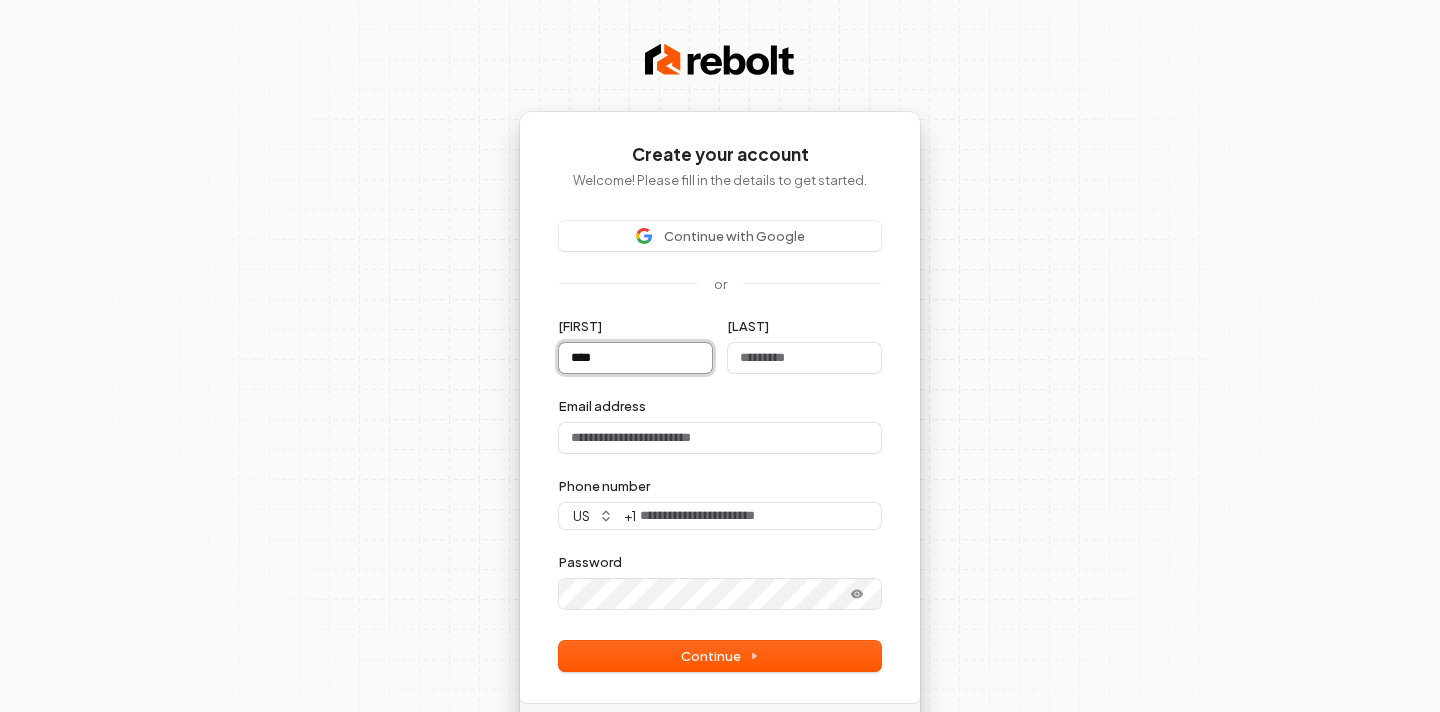 type on "***" 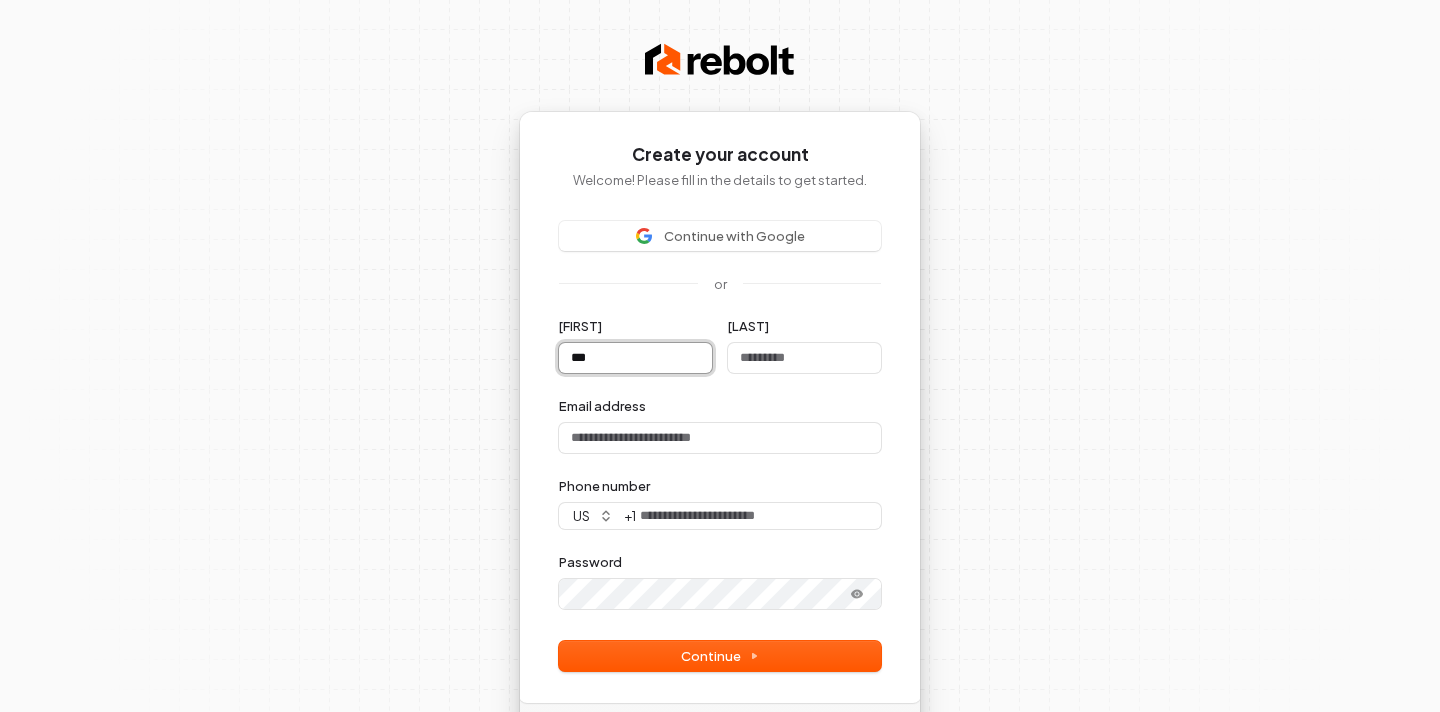 type on "**" 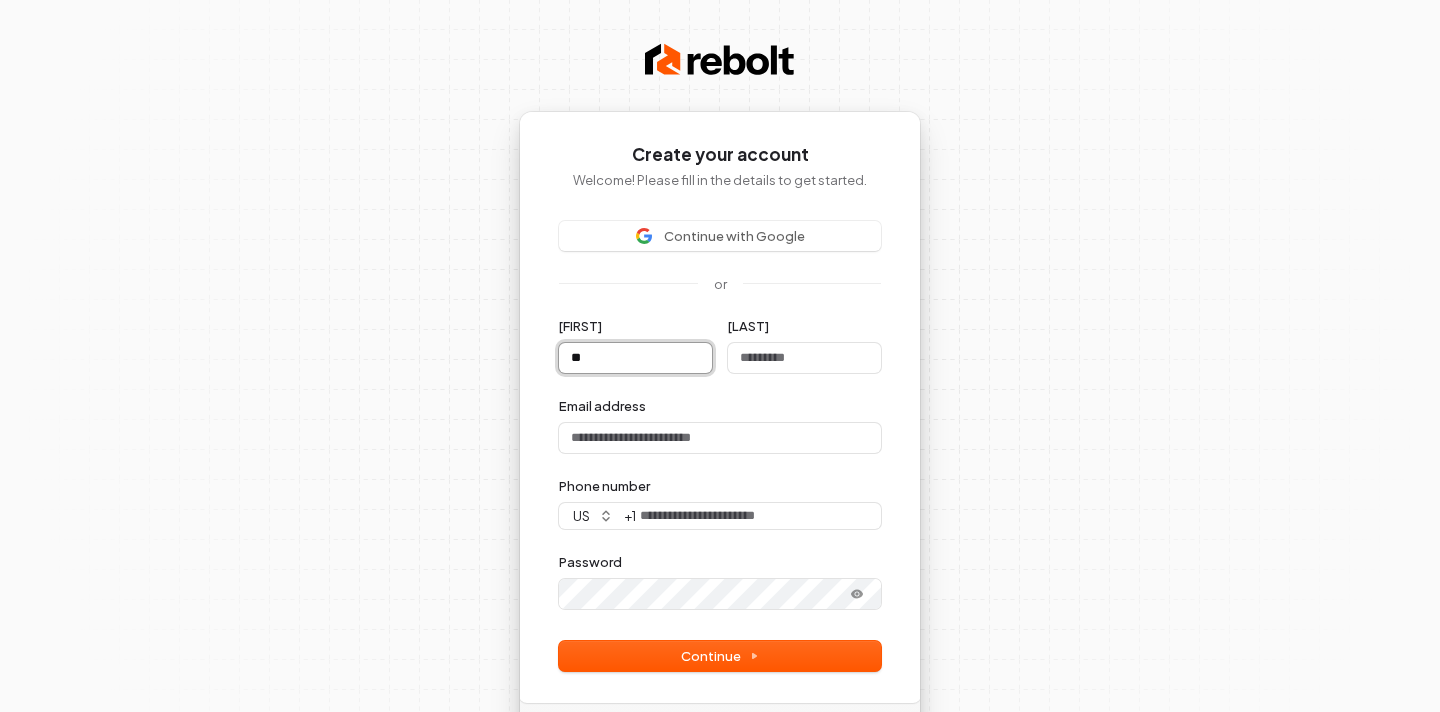 type on "*" 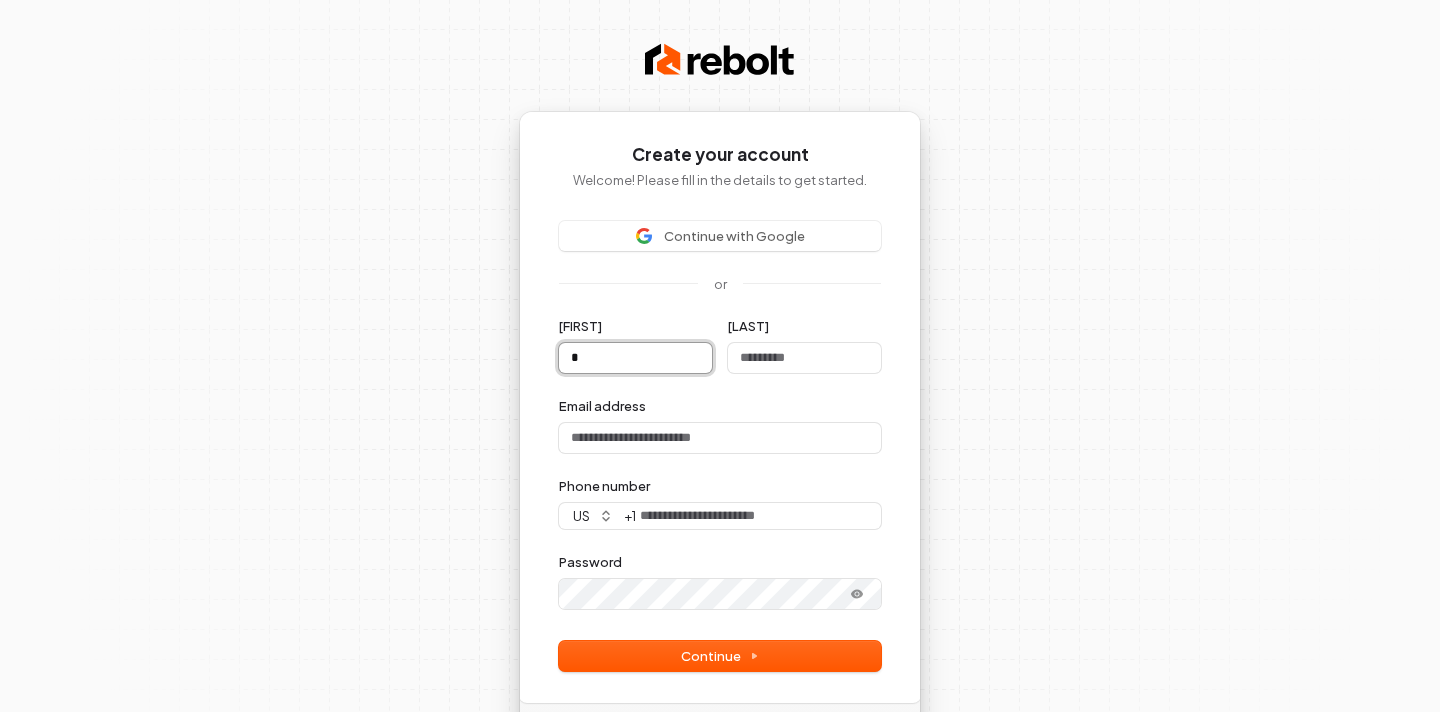 type 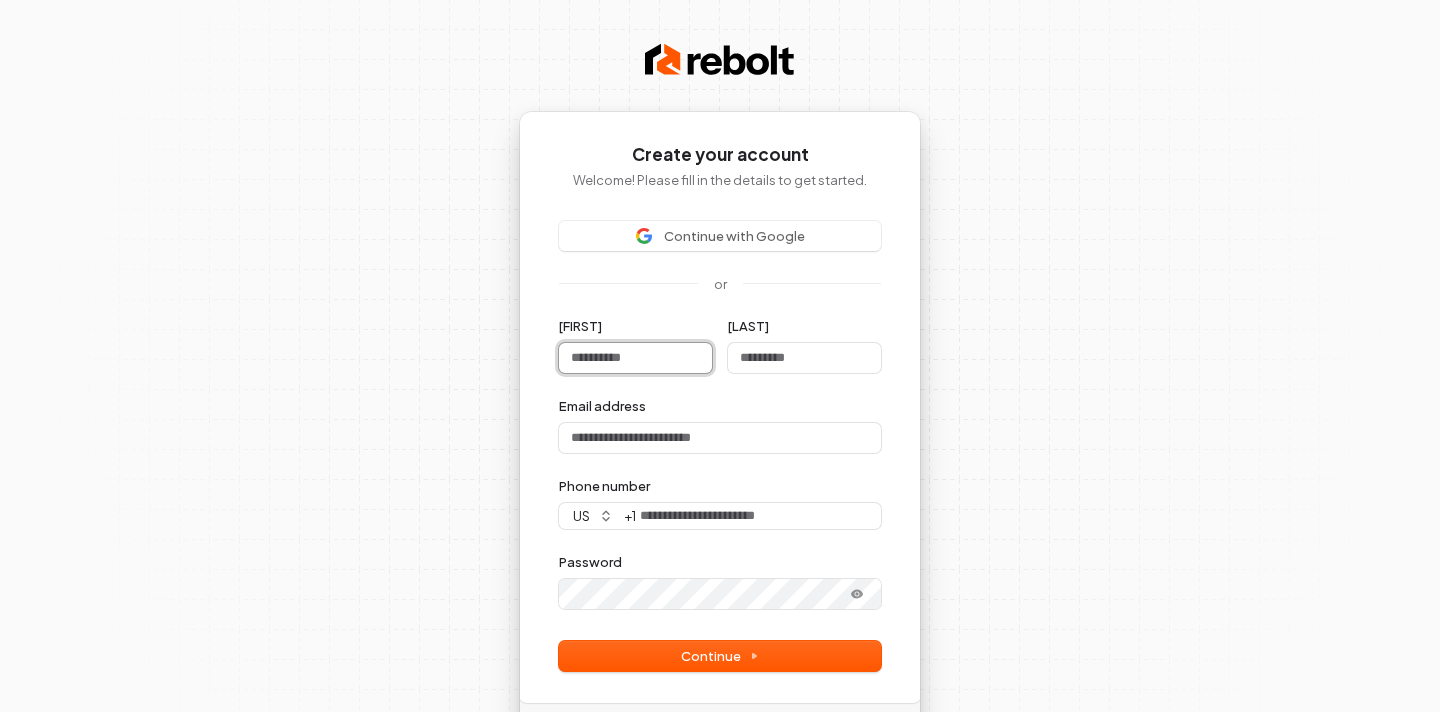 type on "*" 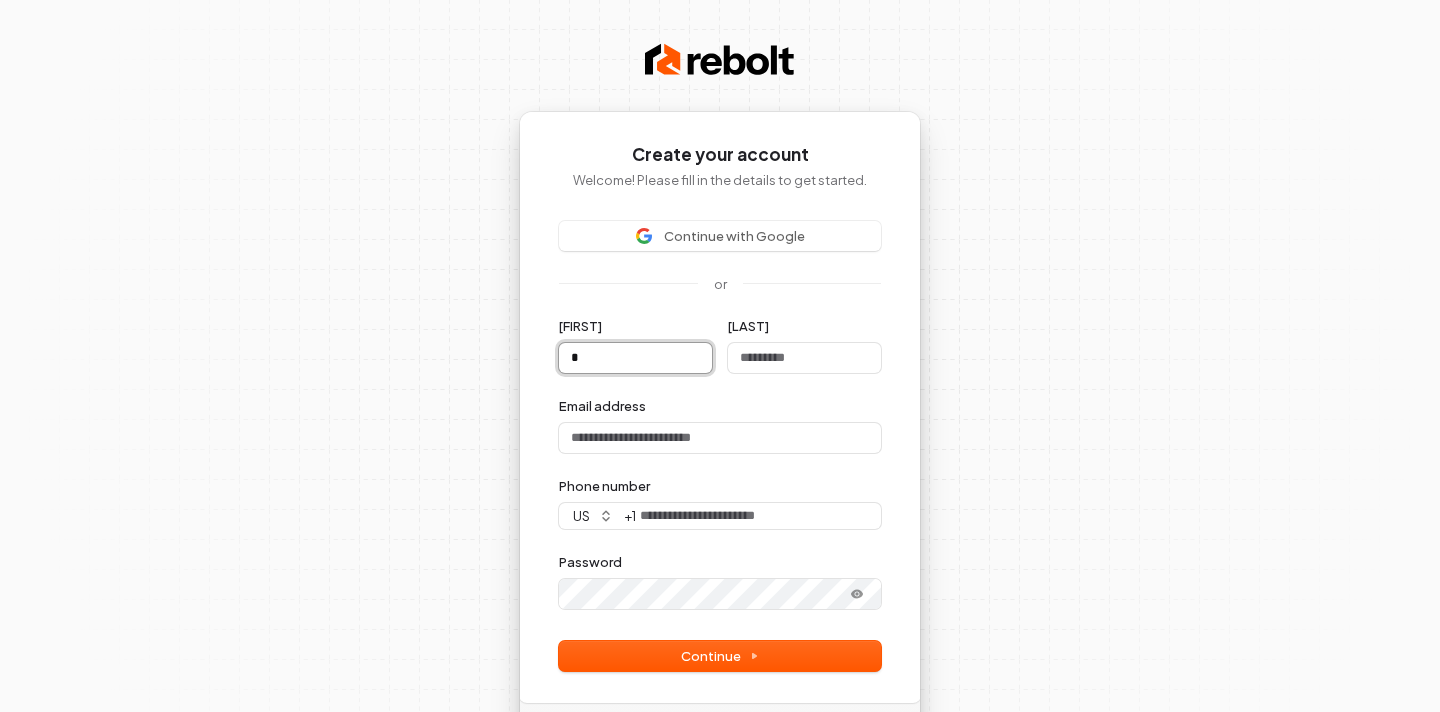 type on "**" 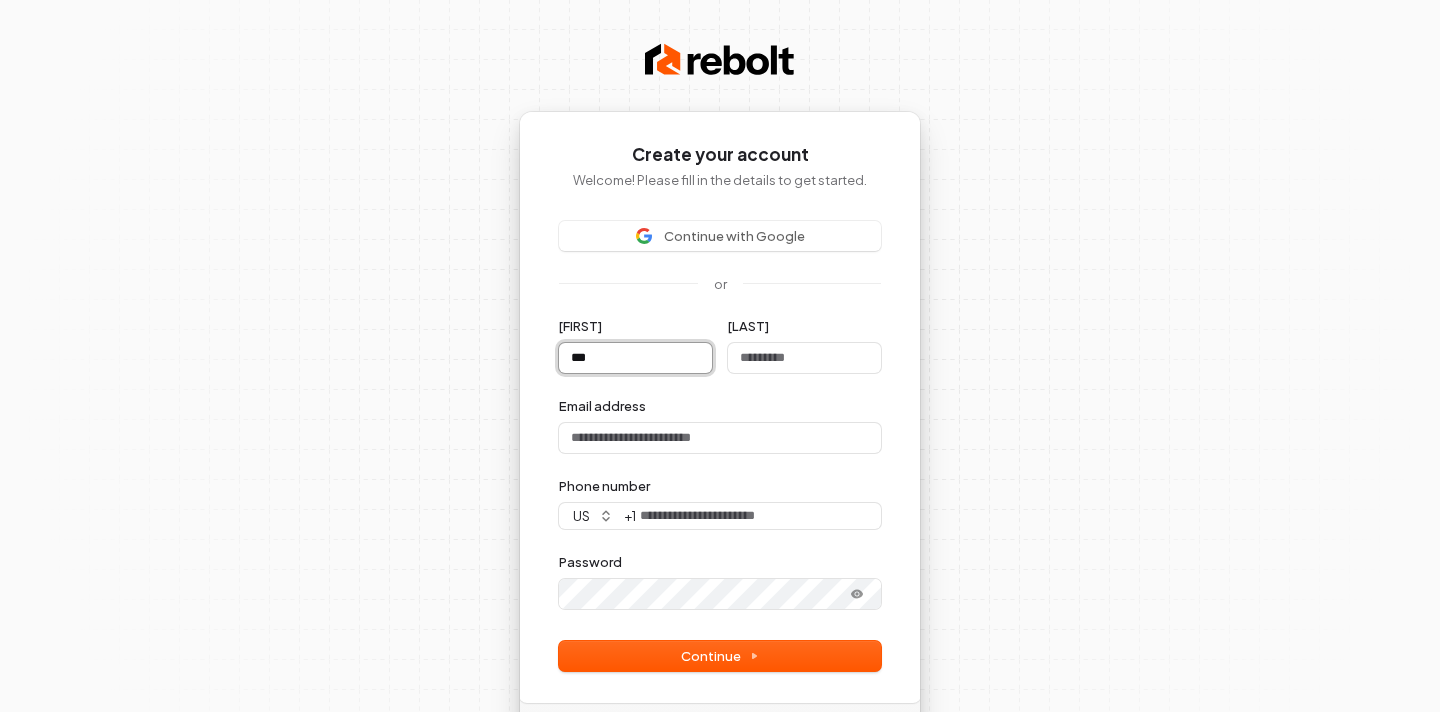 type on "***" 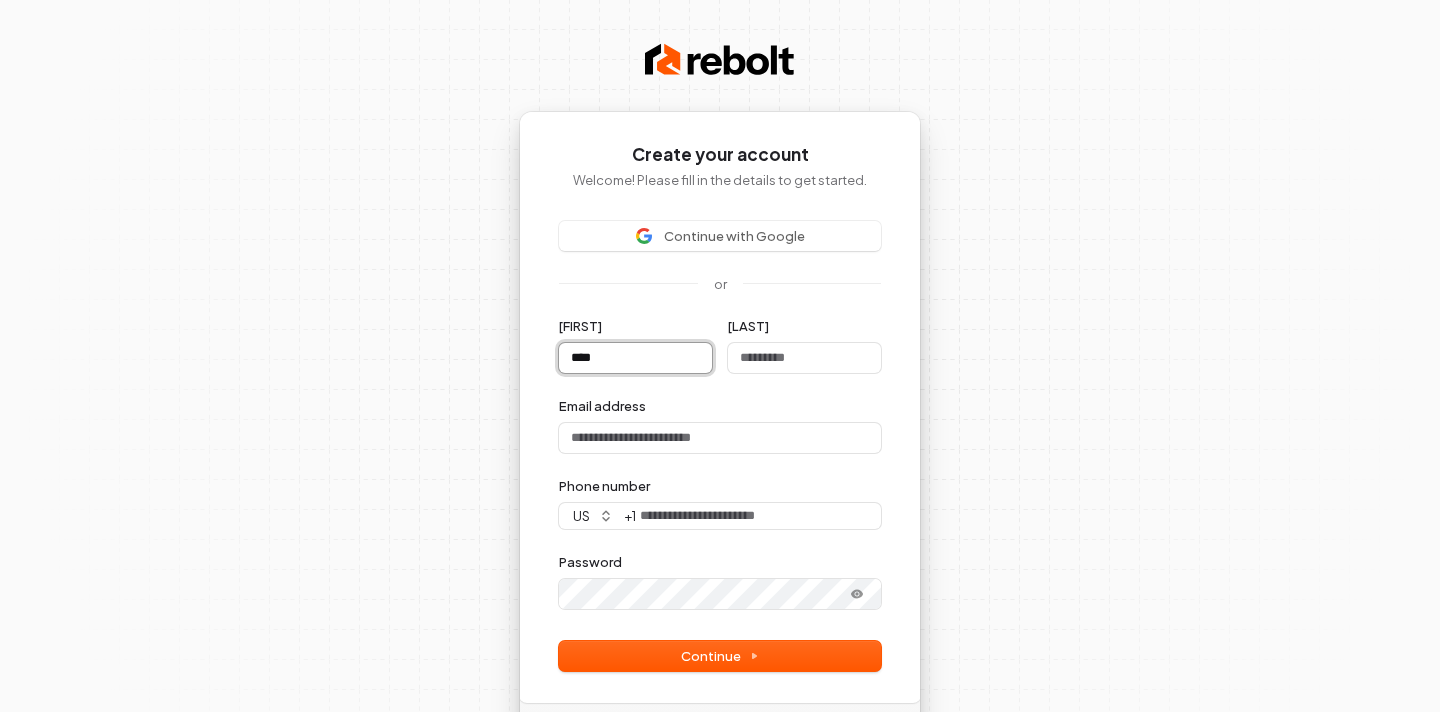 type on "****" 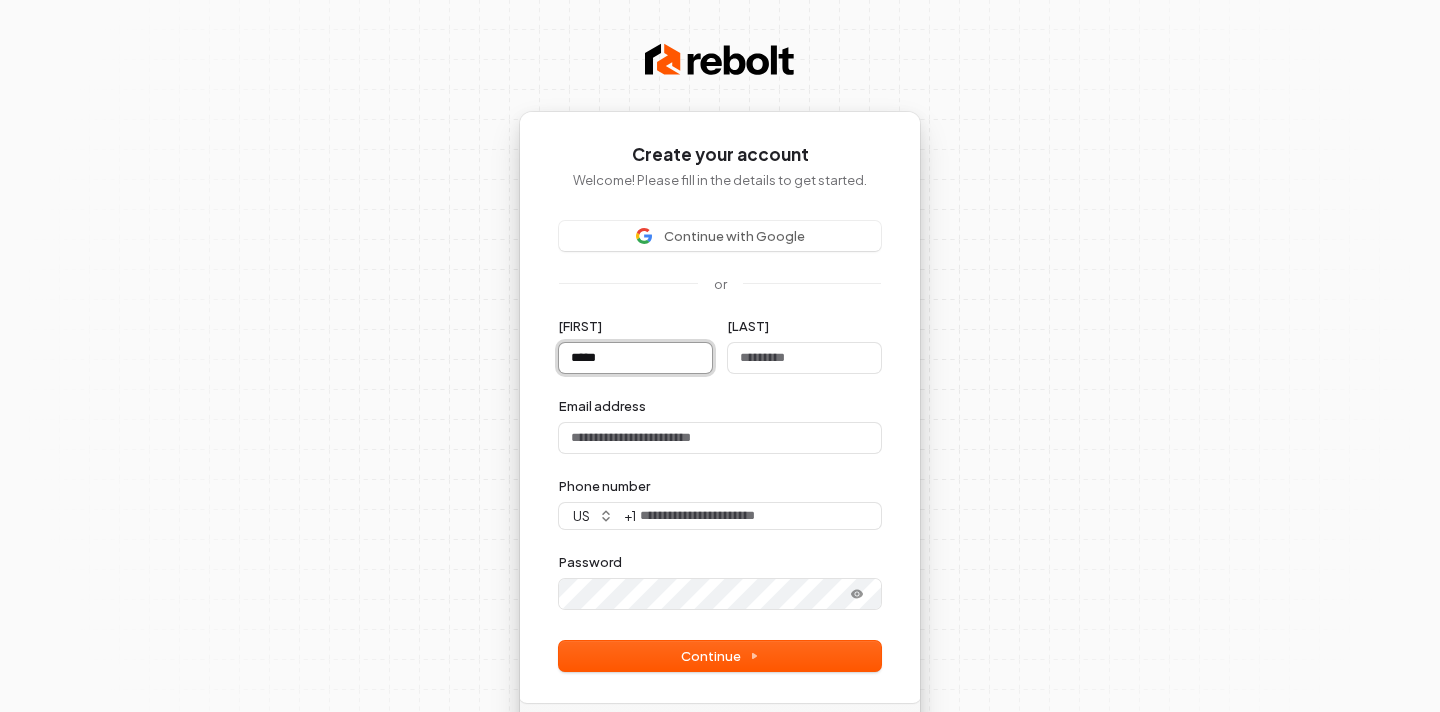 type on "*****" 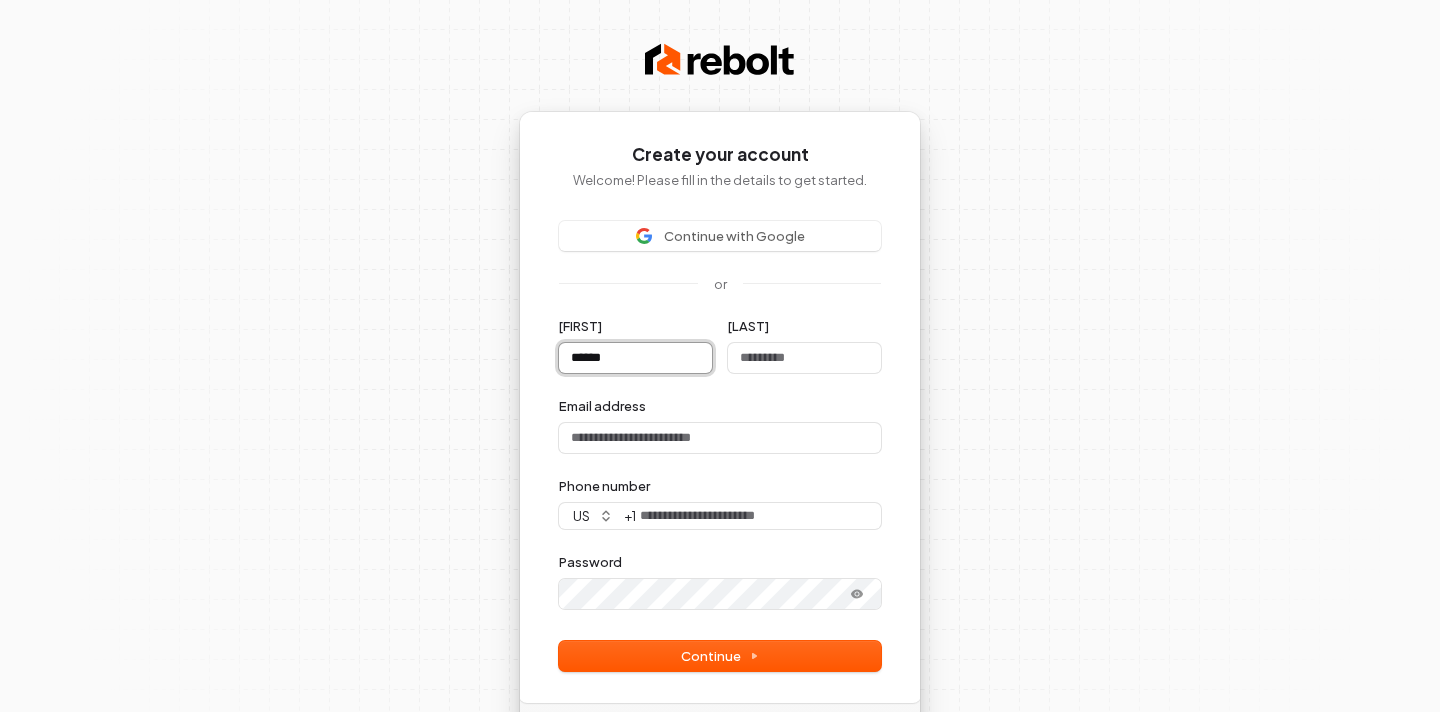 type on "*******" 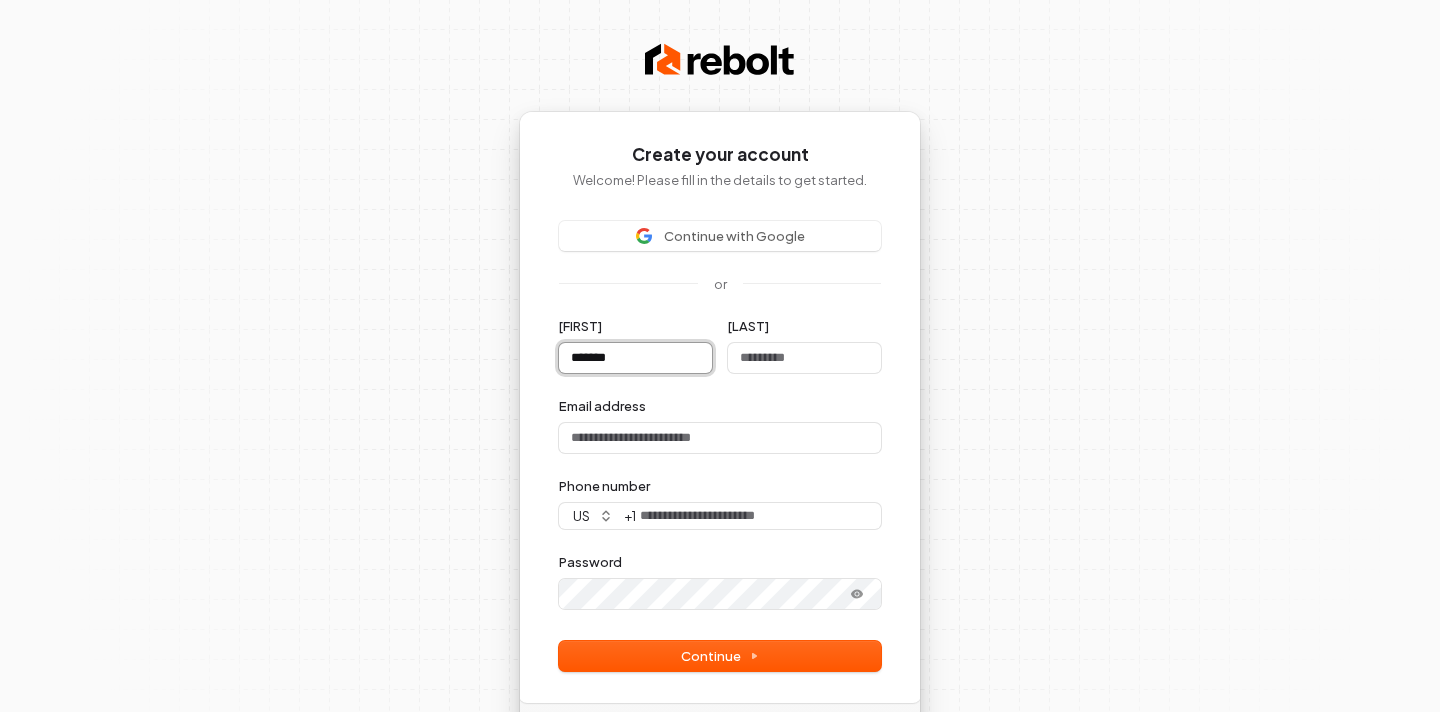 type on "********" 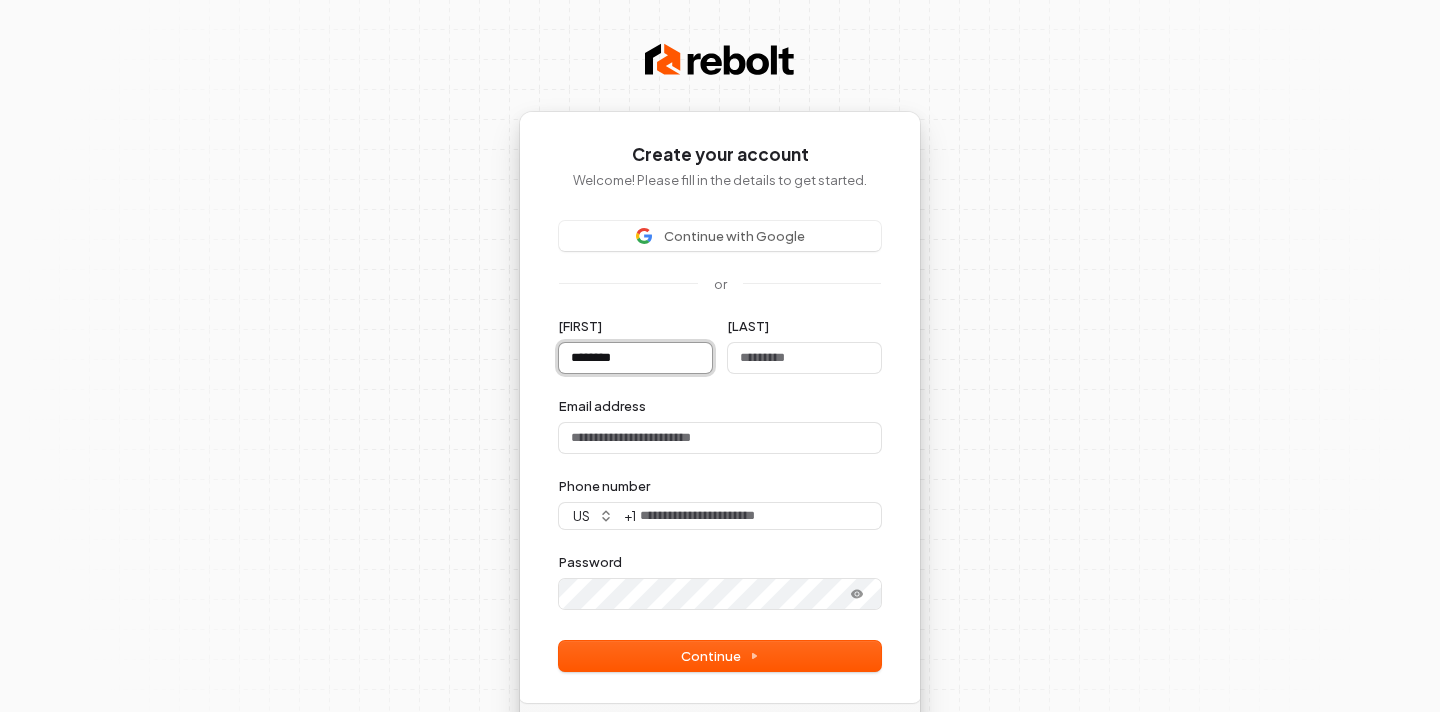 type on "*********" 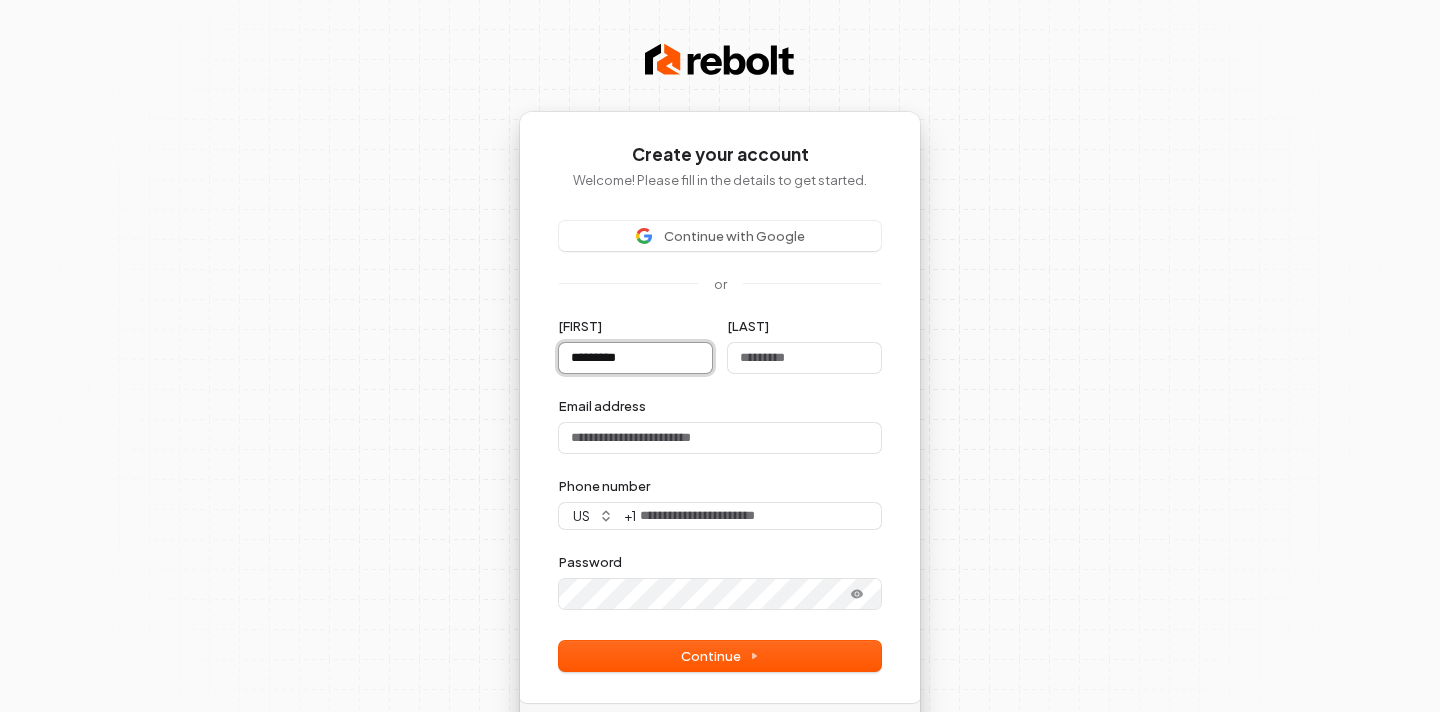 type on "**********" 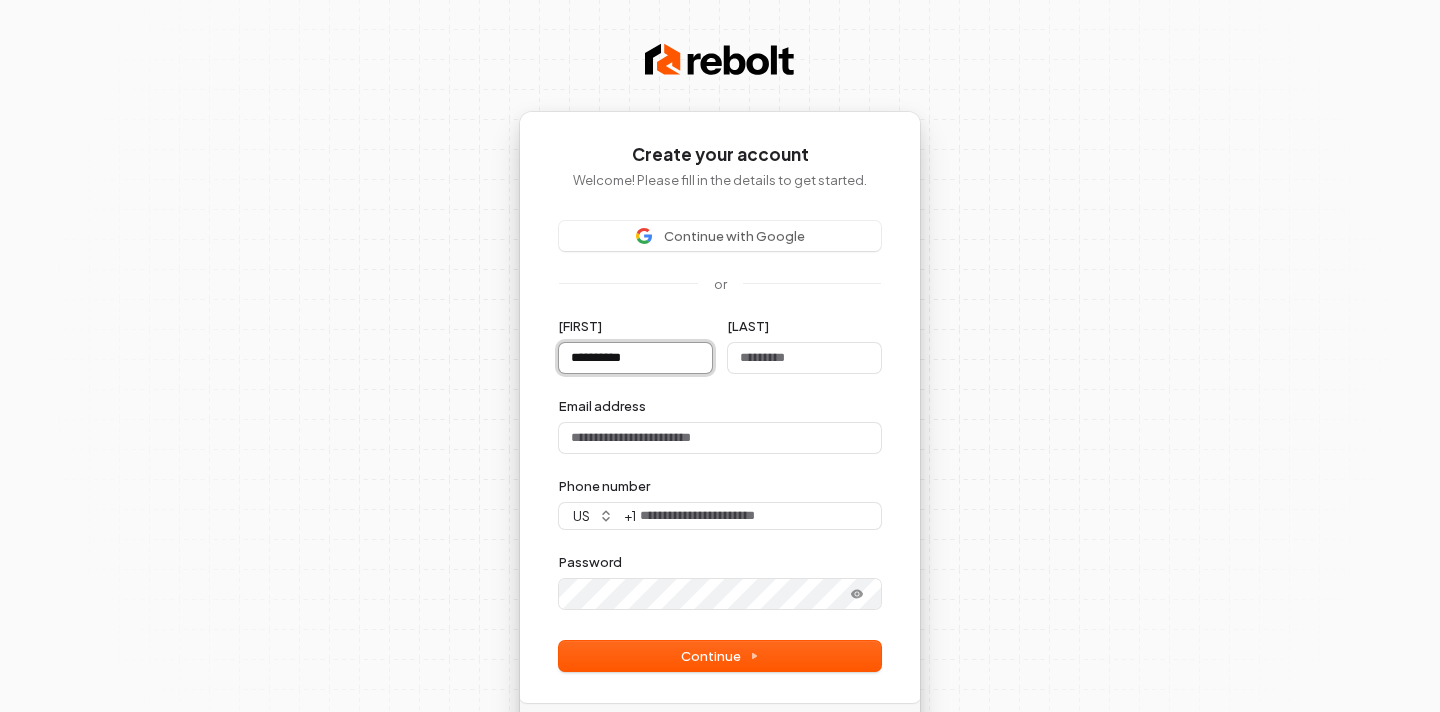 type 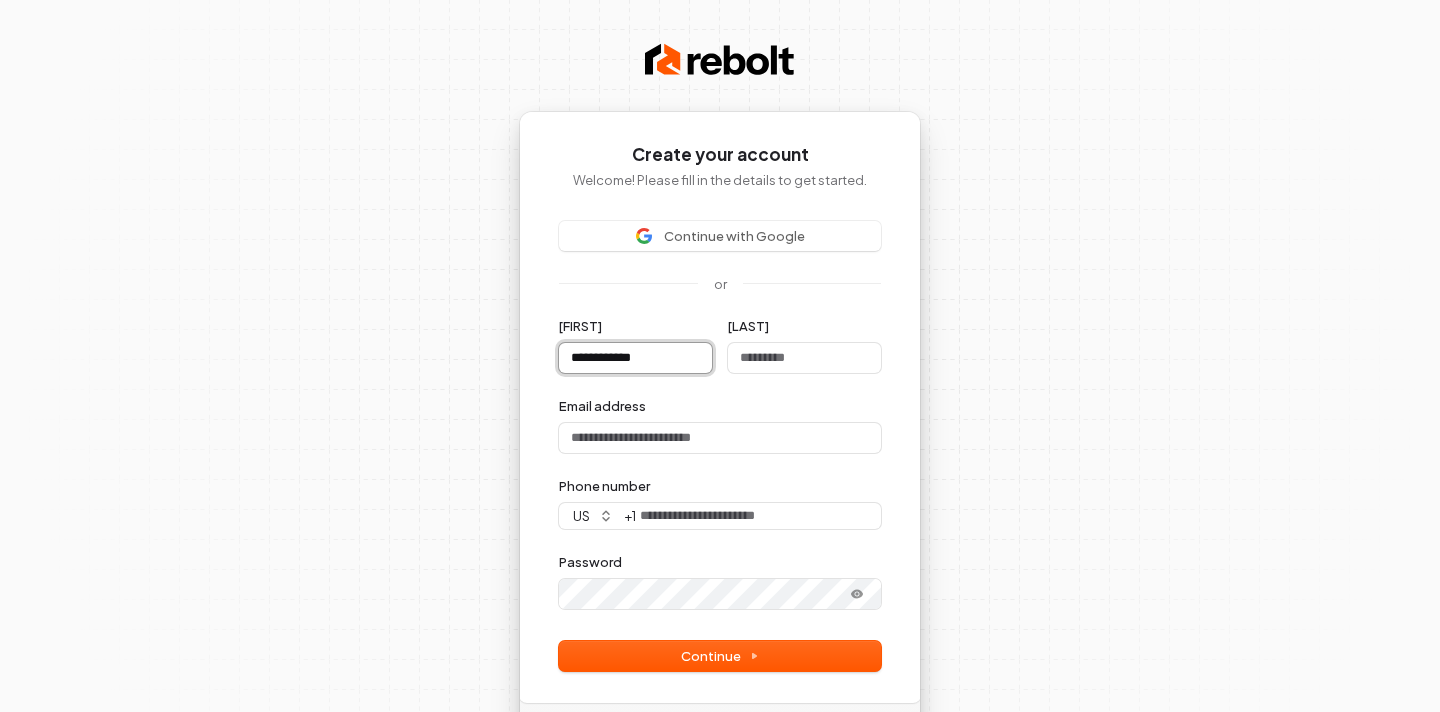 type on "**********" 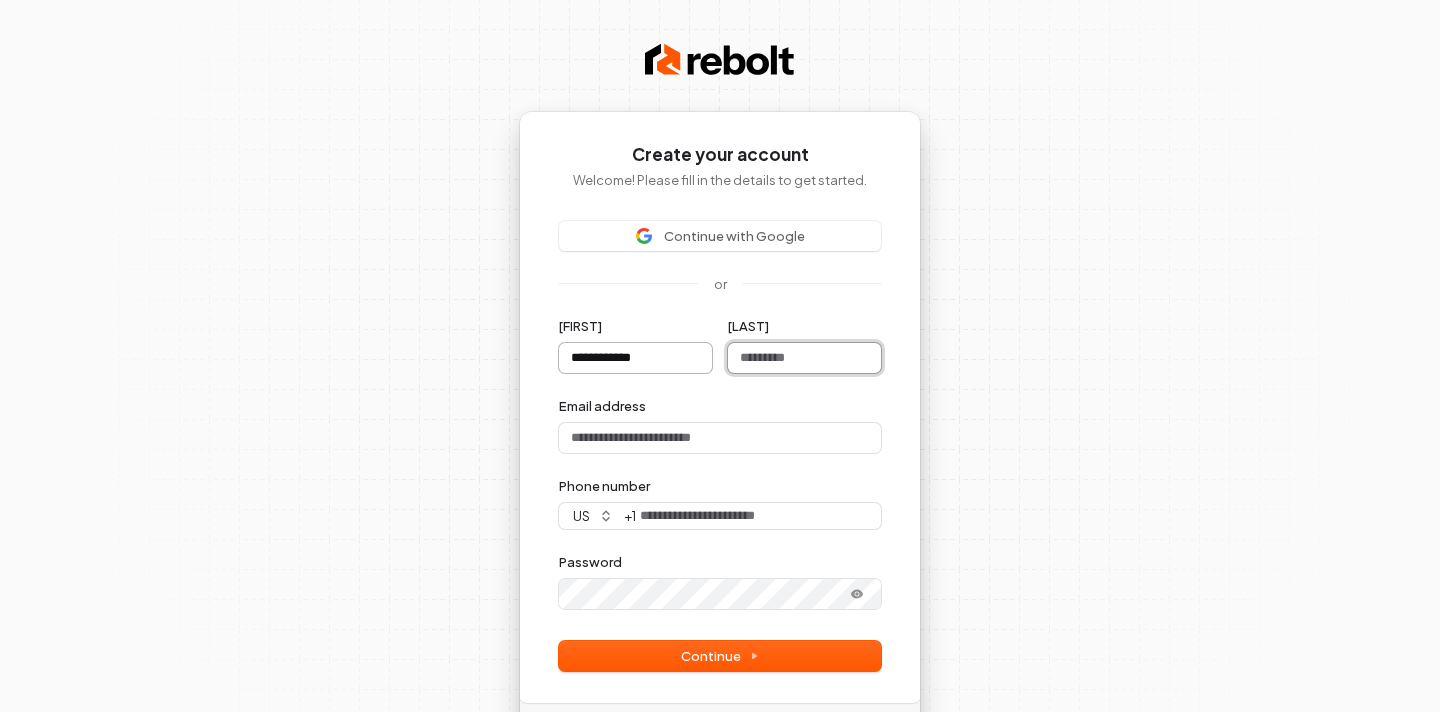 type on "**********" 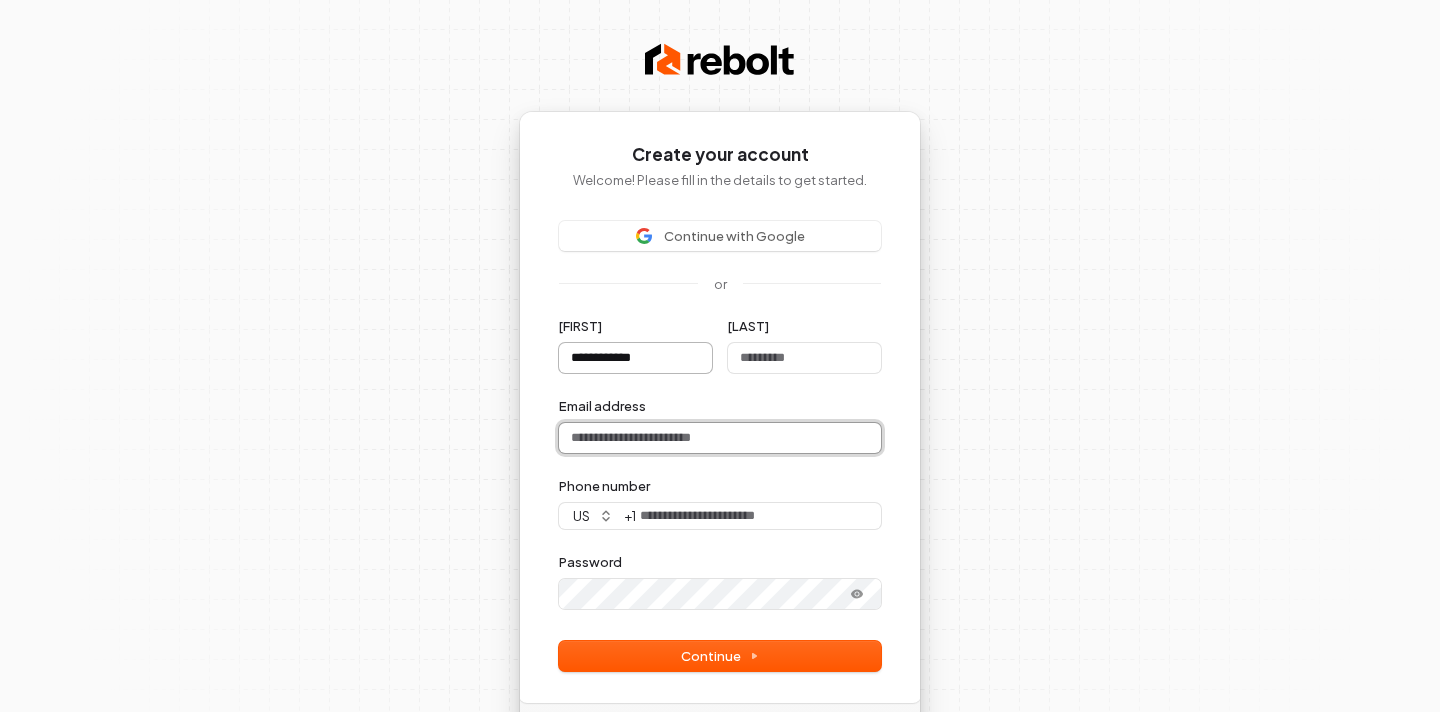 type on "**********" 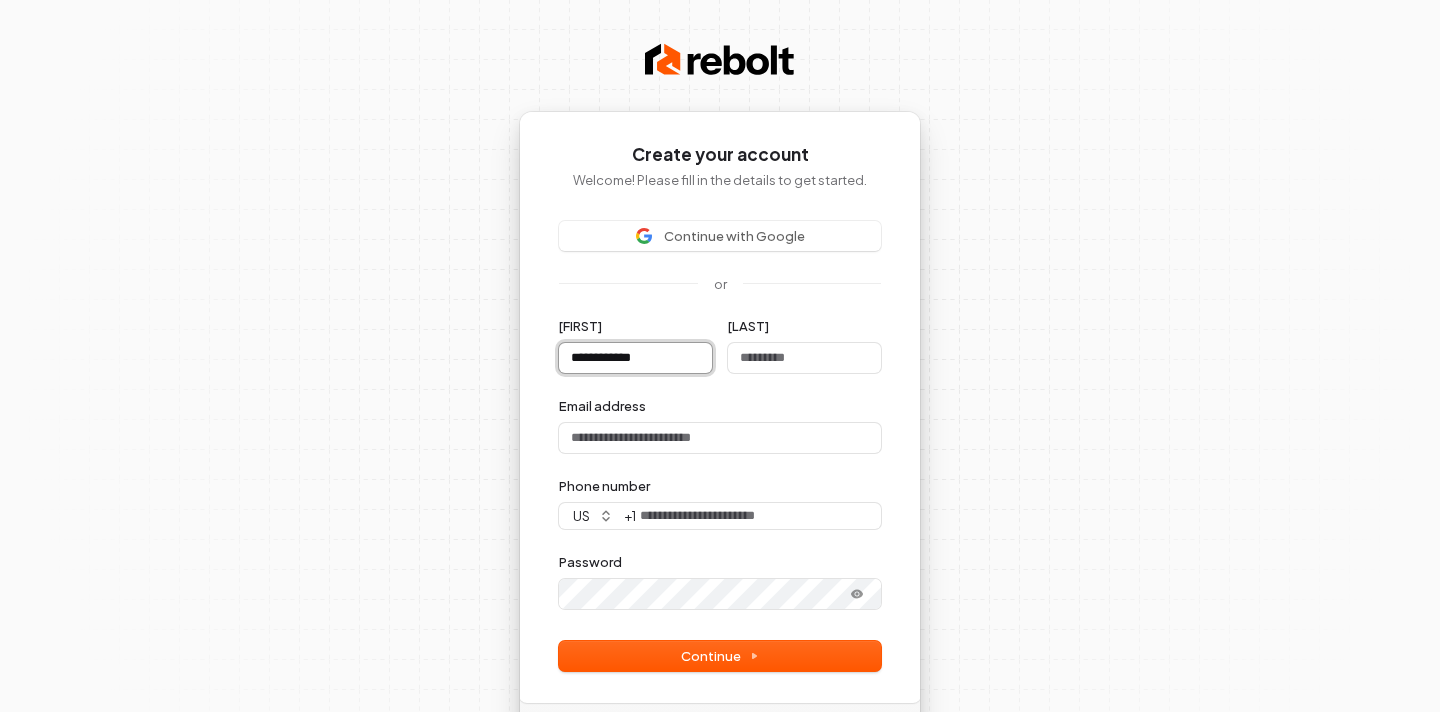 type on "**********" 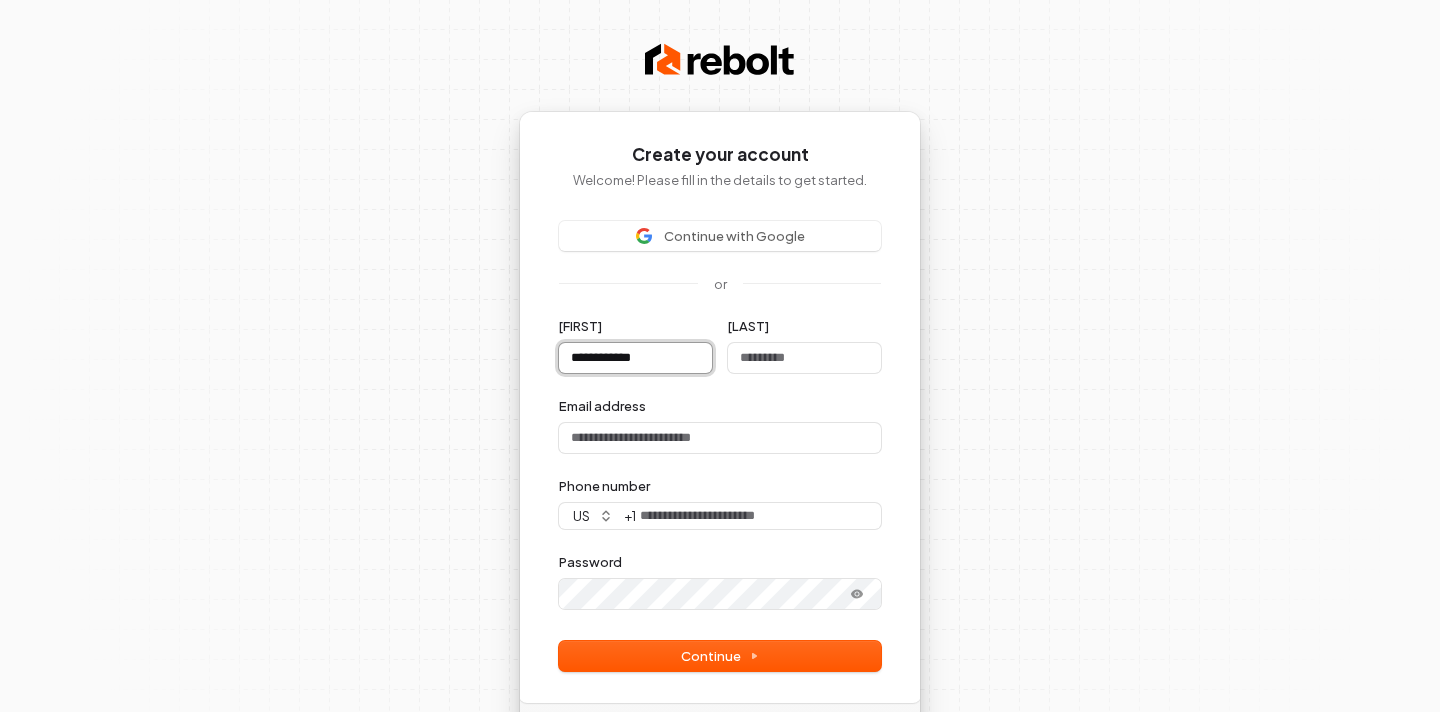 click on "**********" at bounding box center (635, 358) 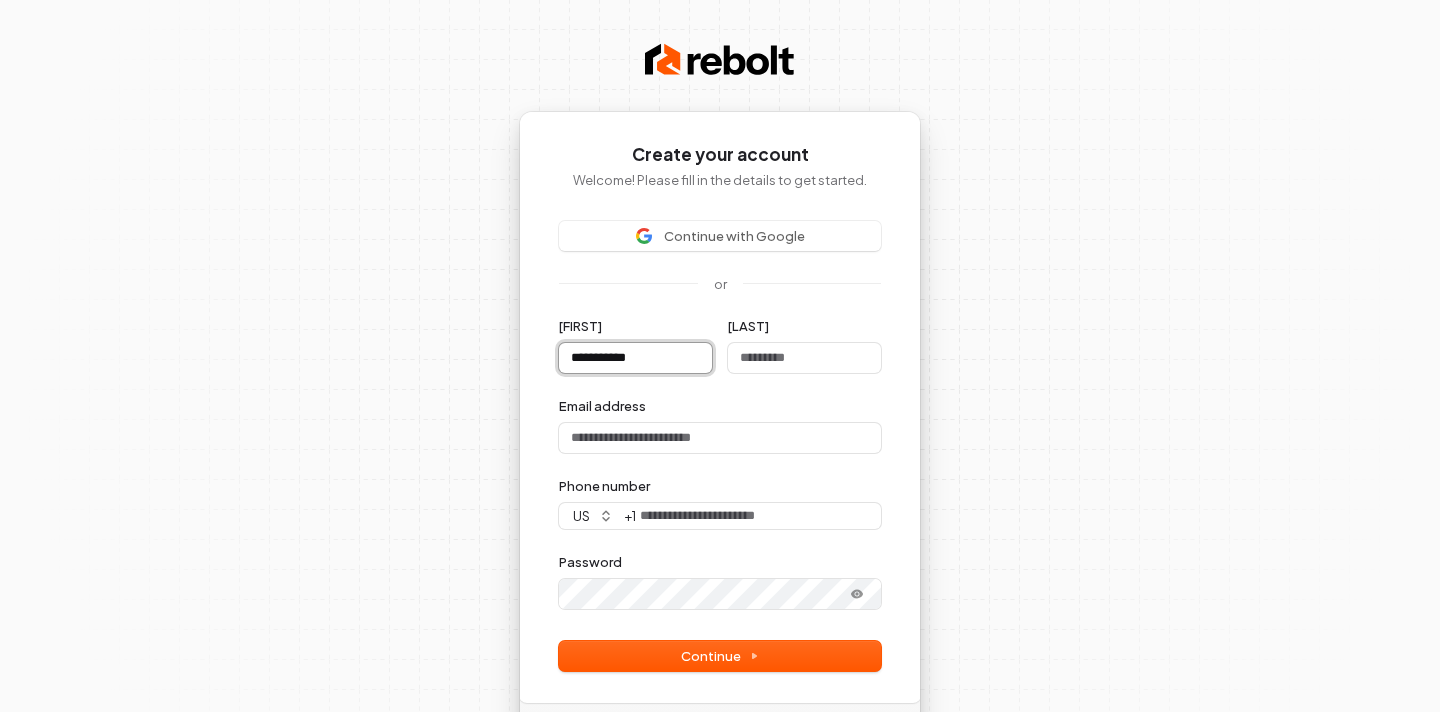type on "**********" 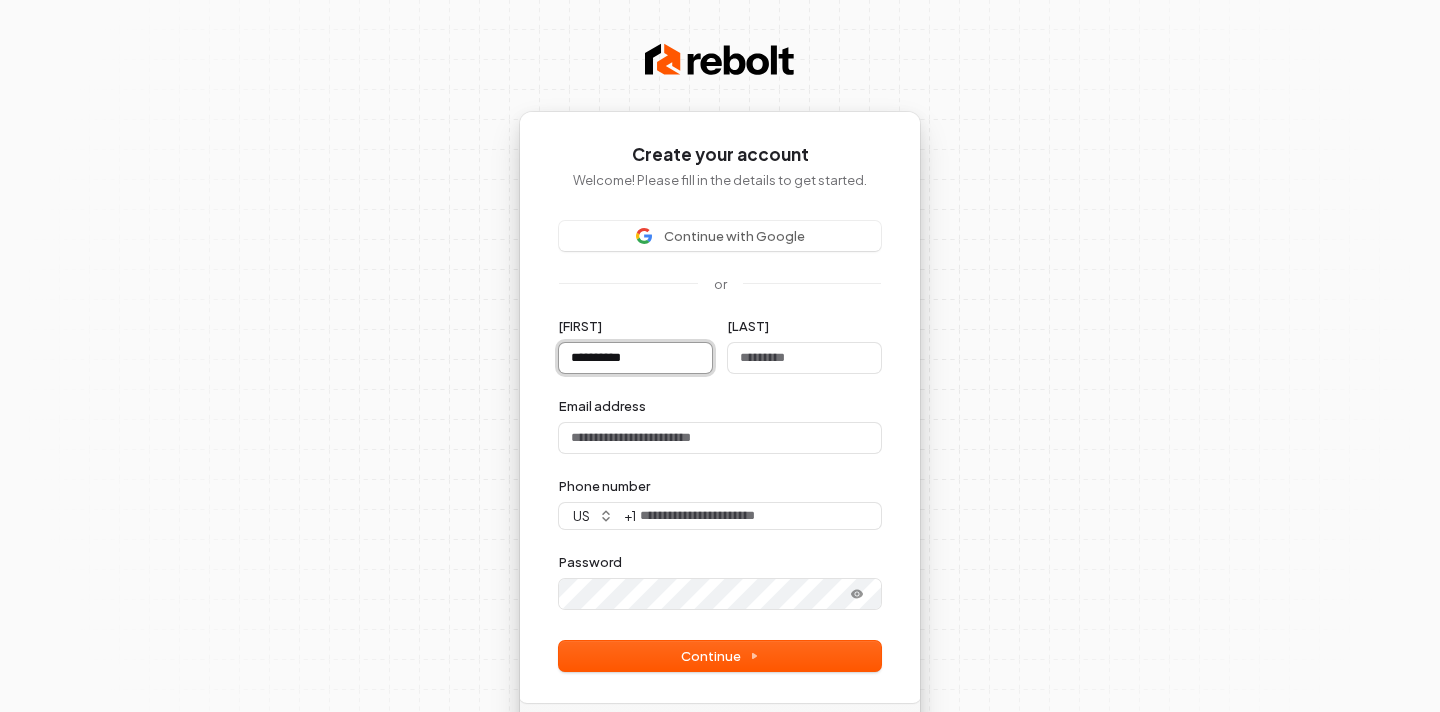 type on "*********" 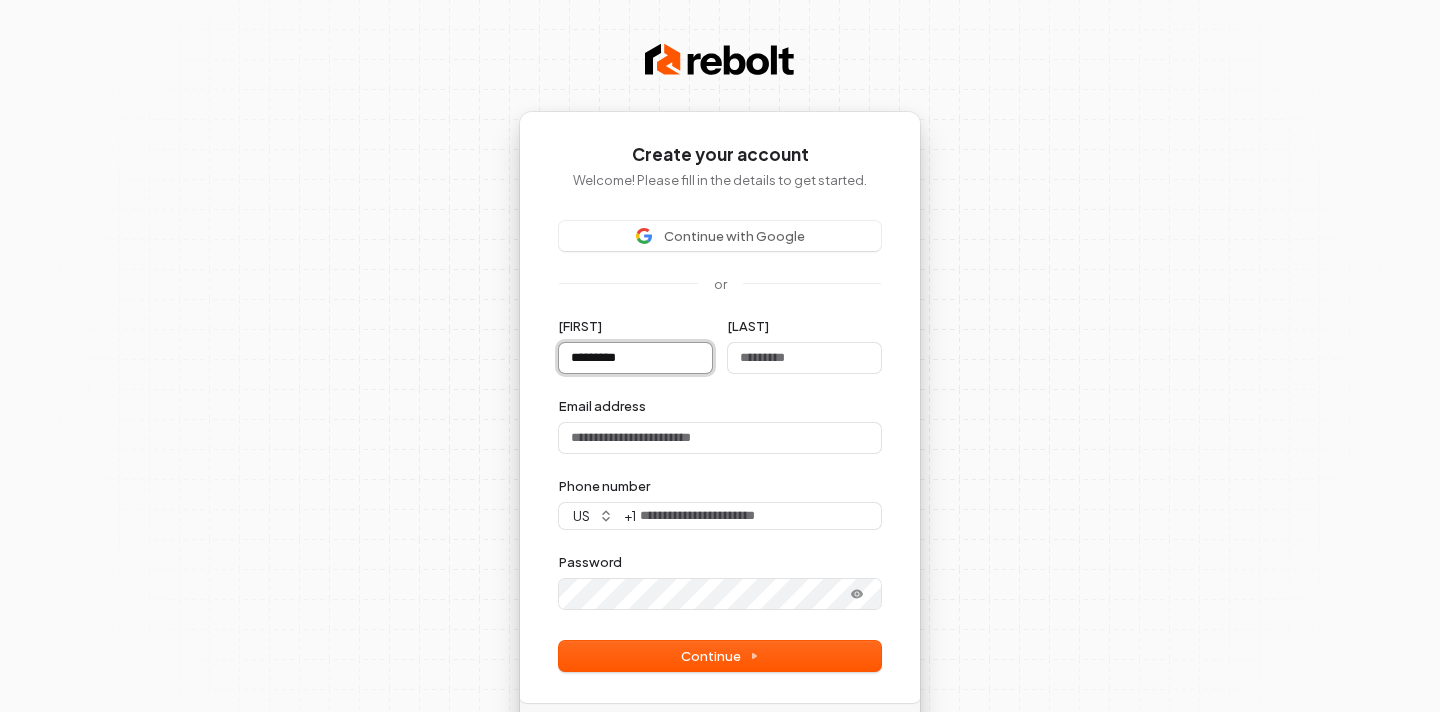 type on "********" 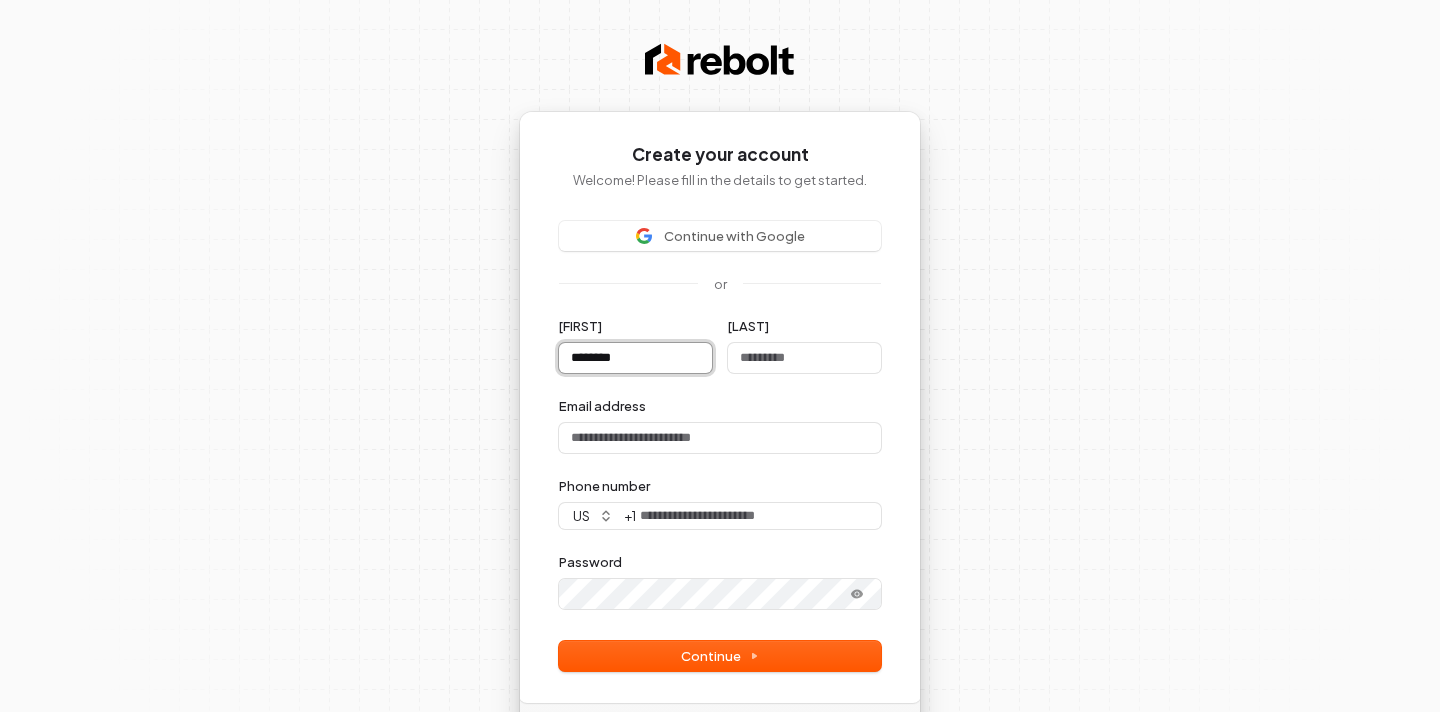 type 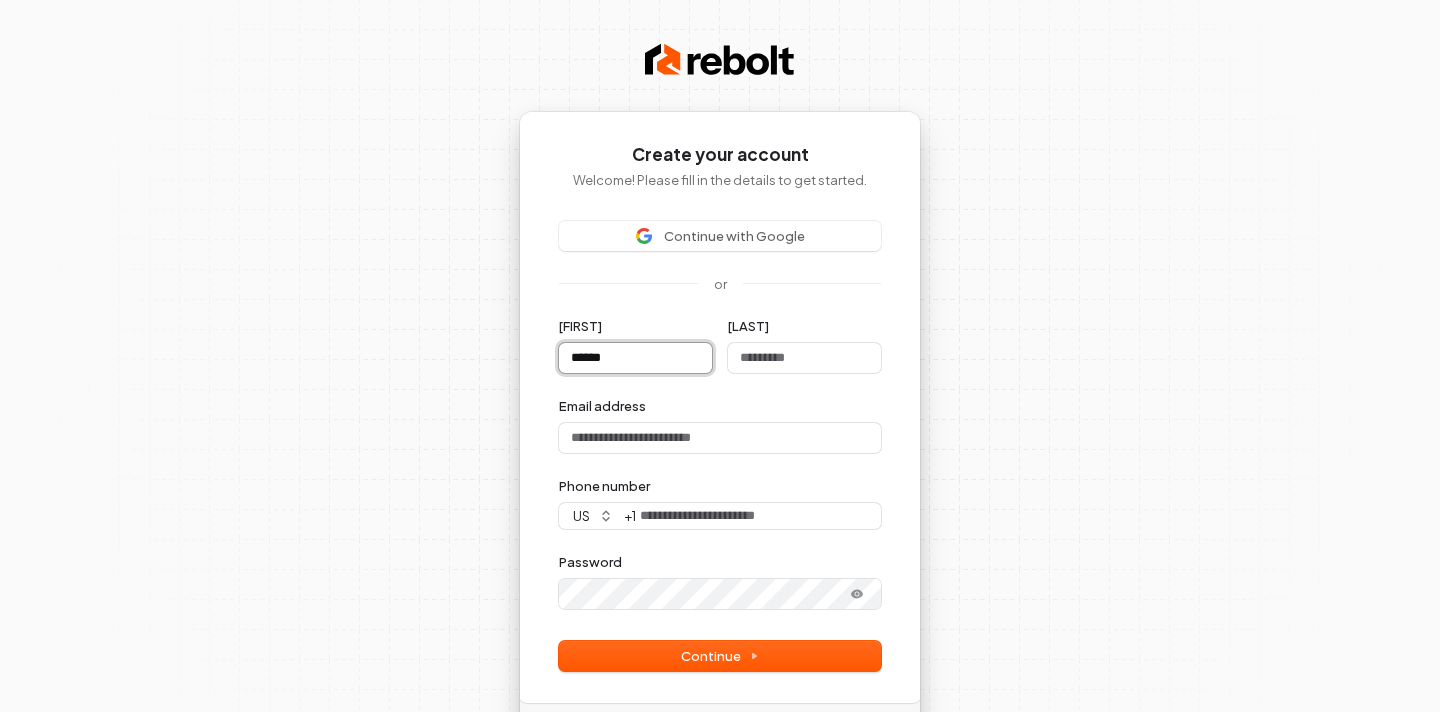 type on "*****" 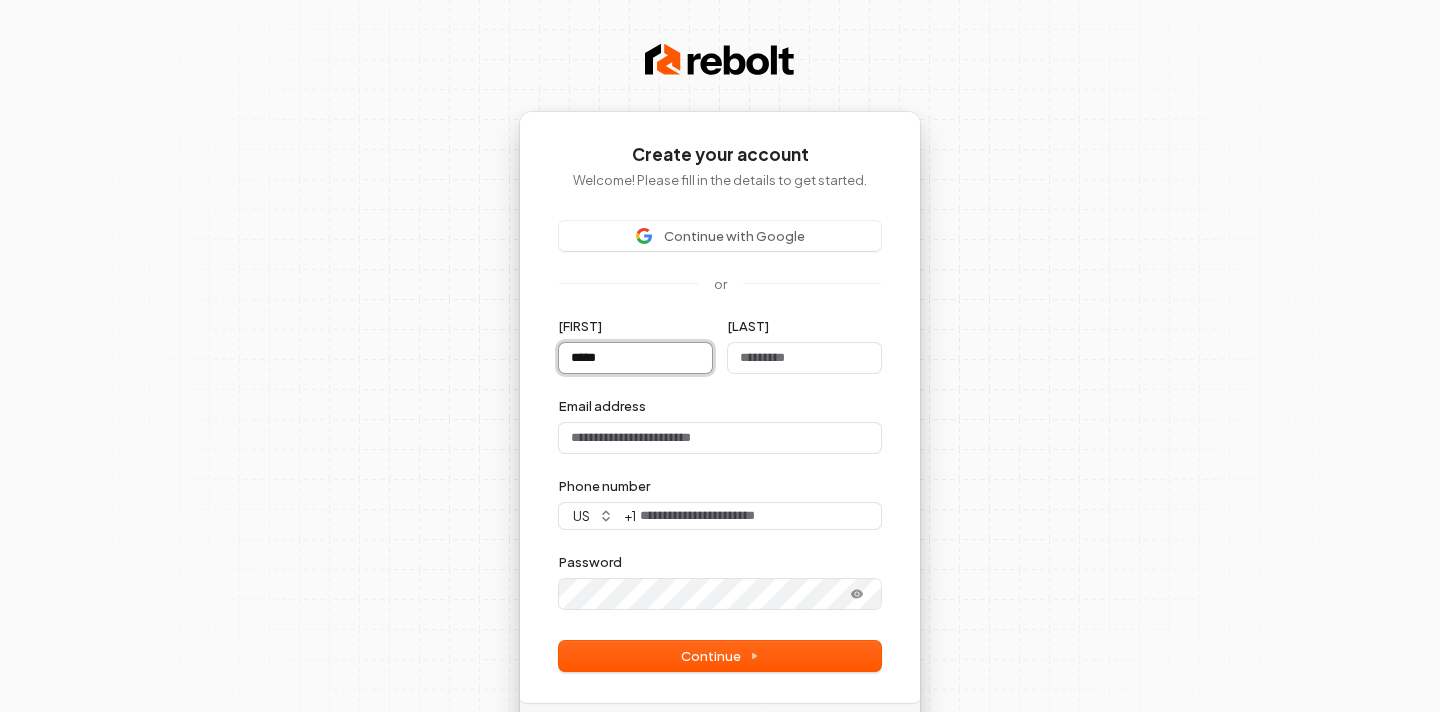 type on "*****" 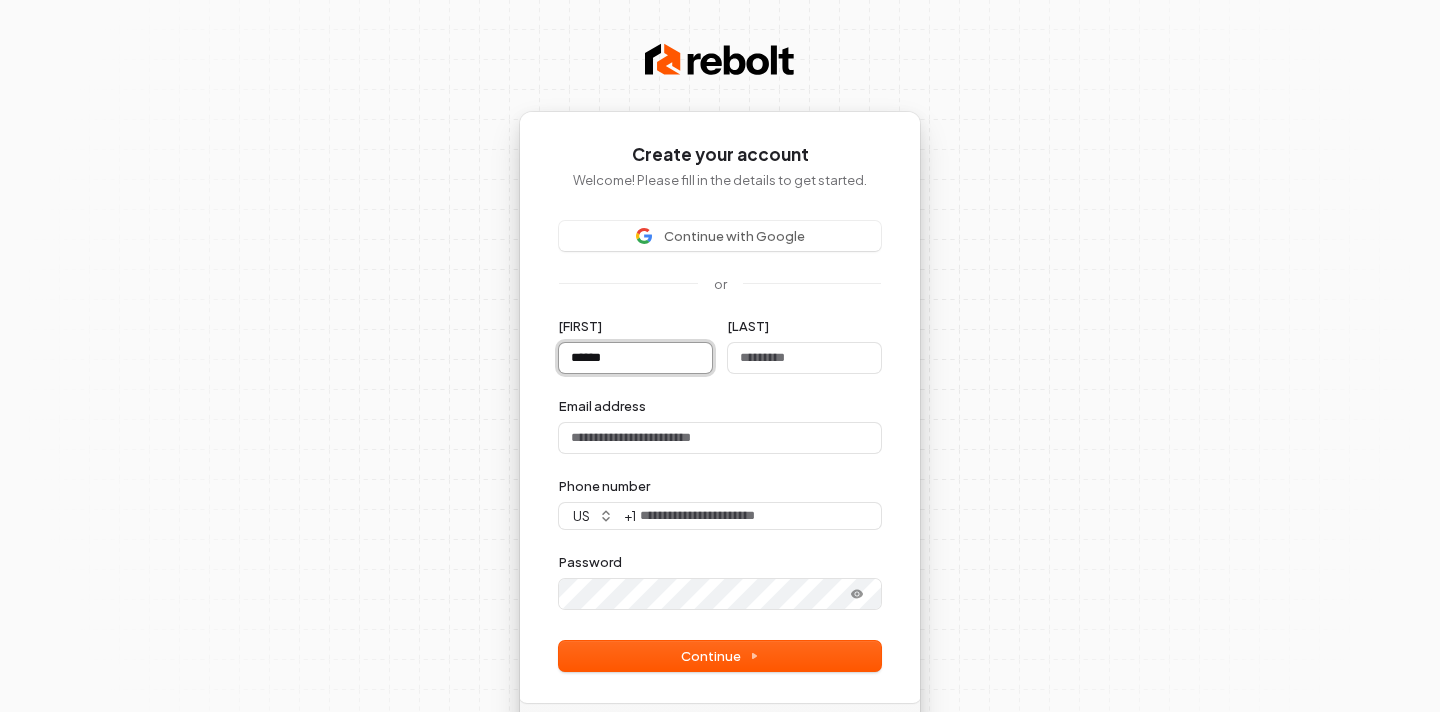 type on "*******" 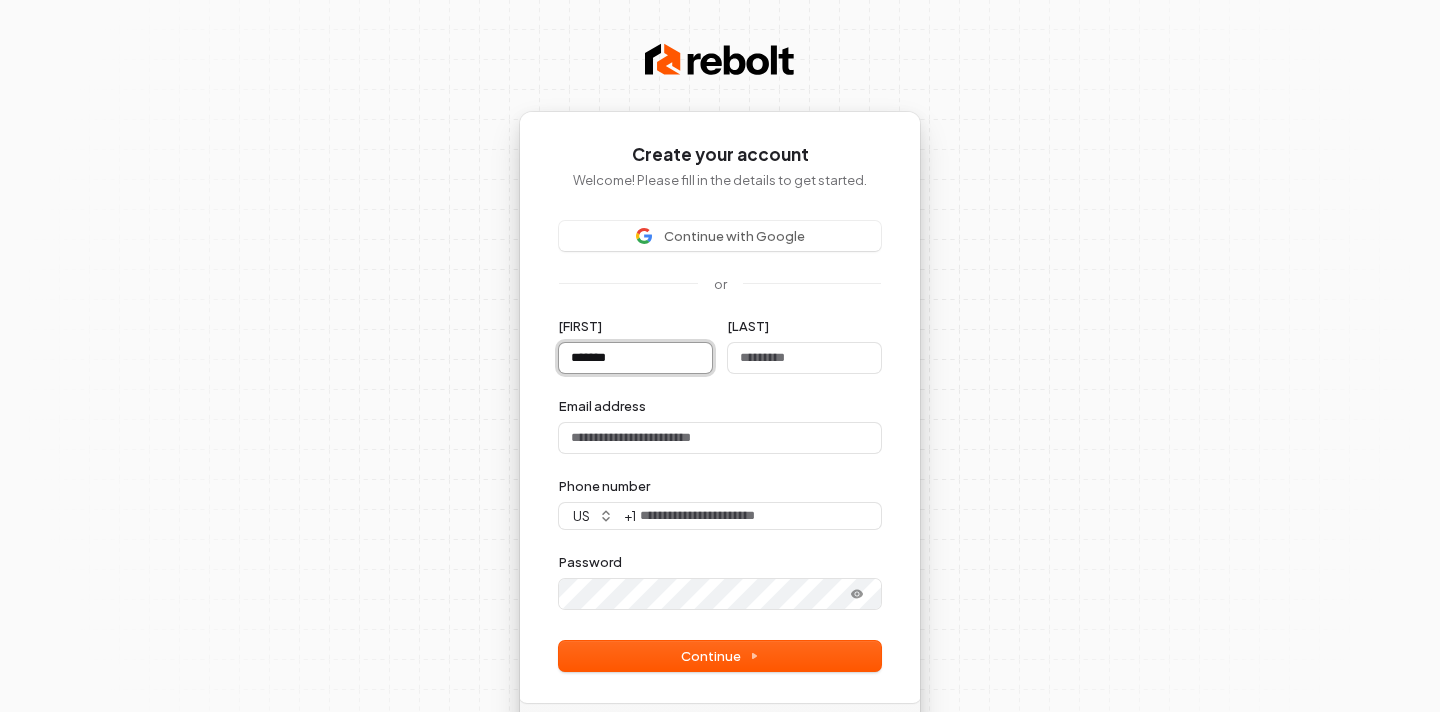 type 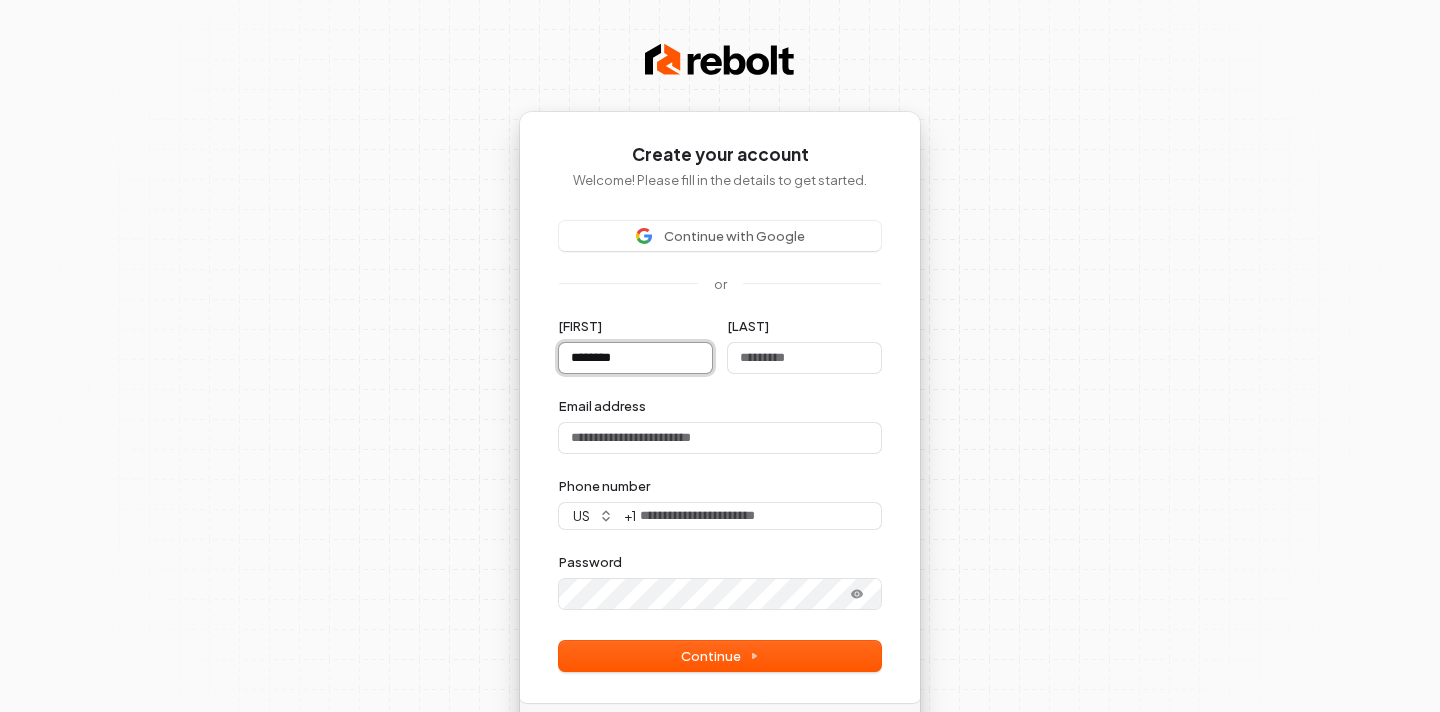 type on "*********" 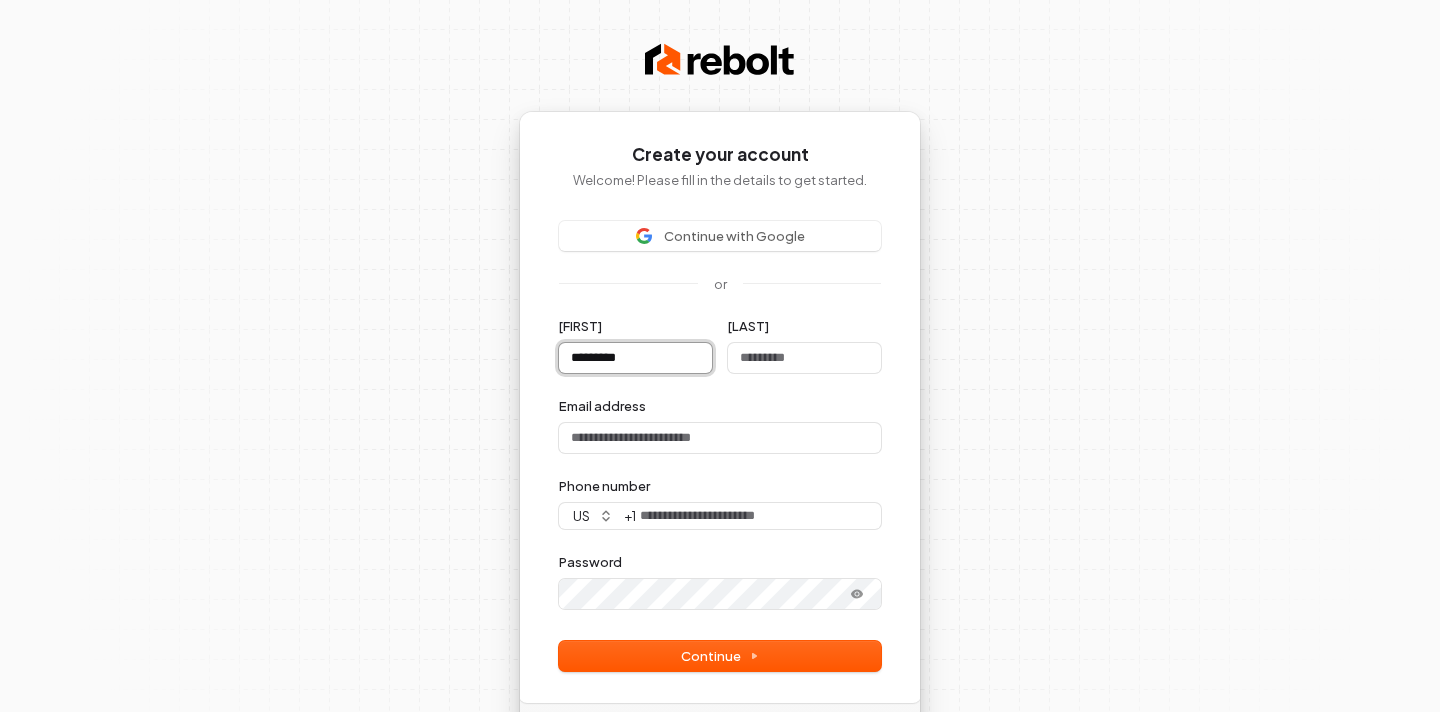 type on "**********" 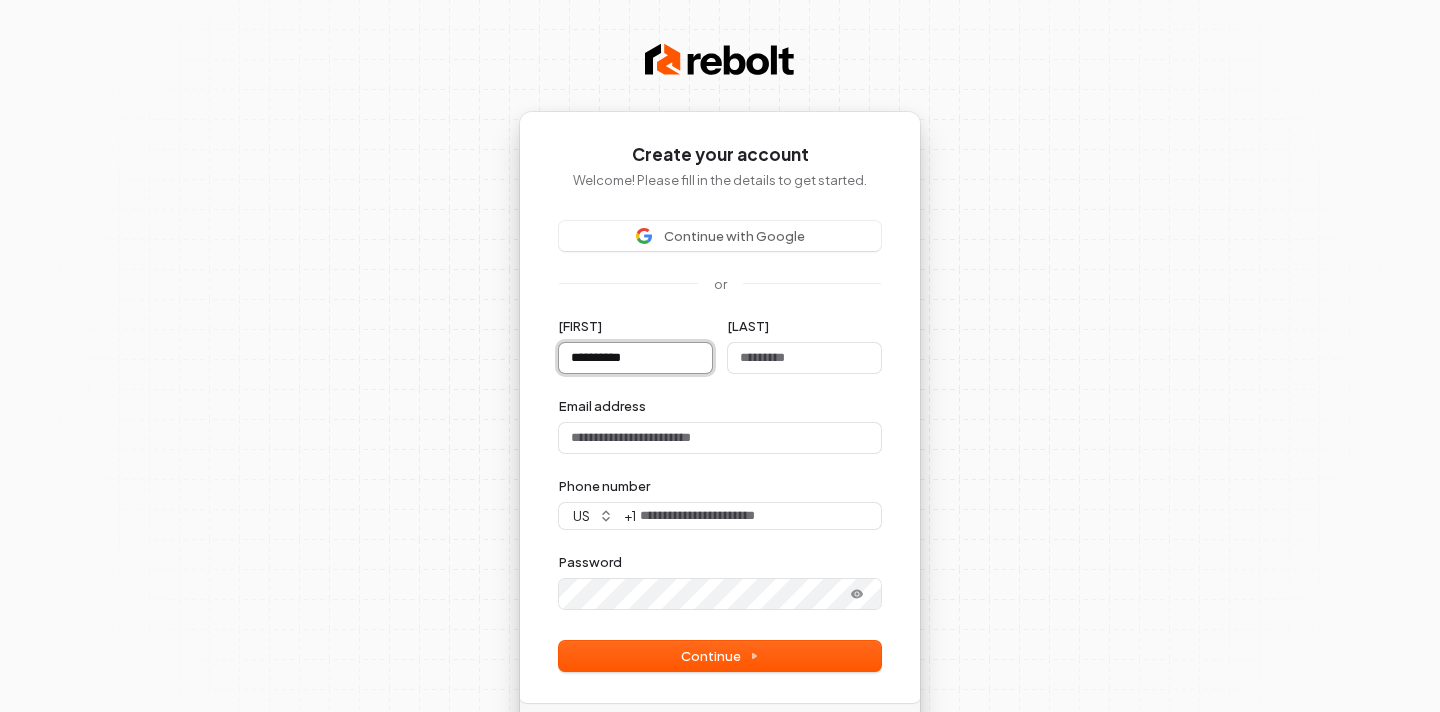 type on "**********" 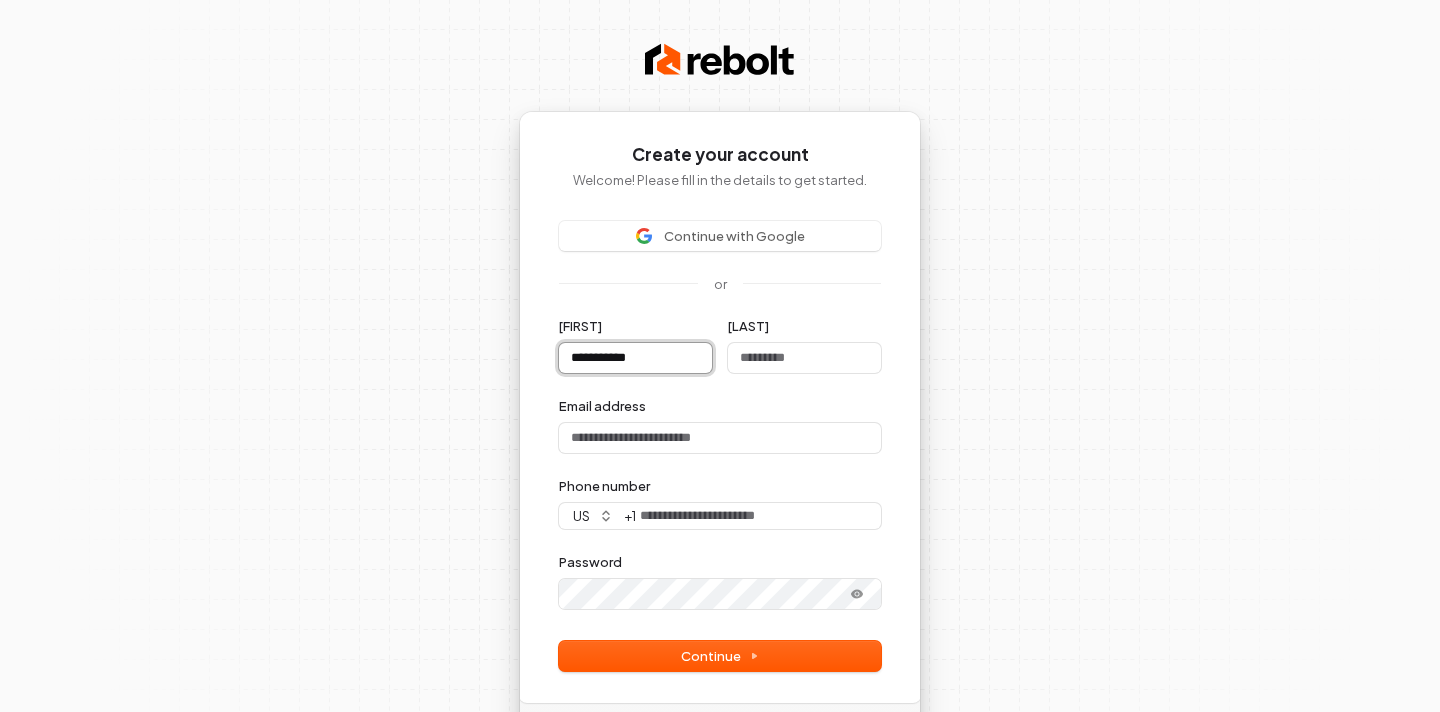 type on "**********" 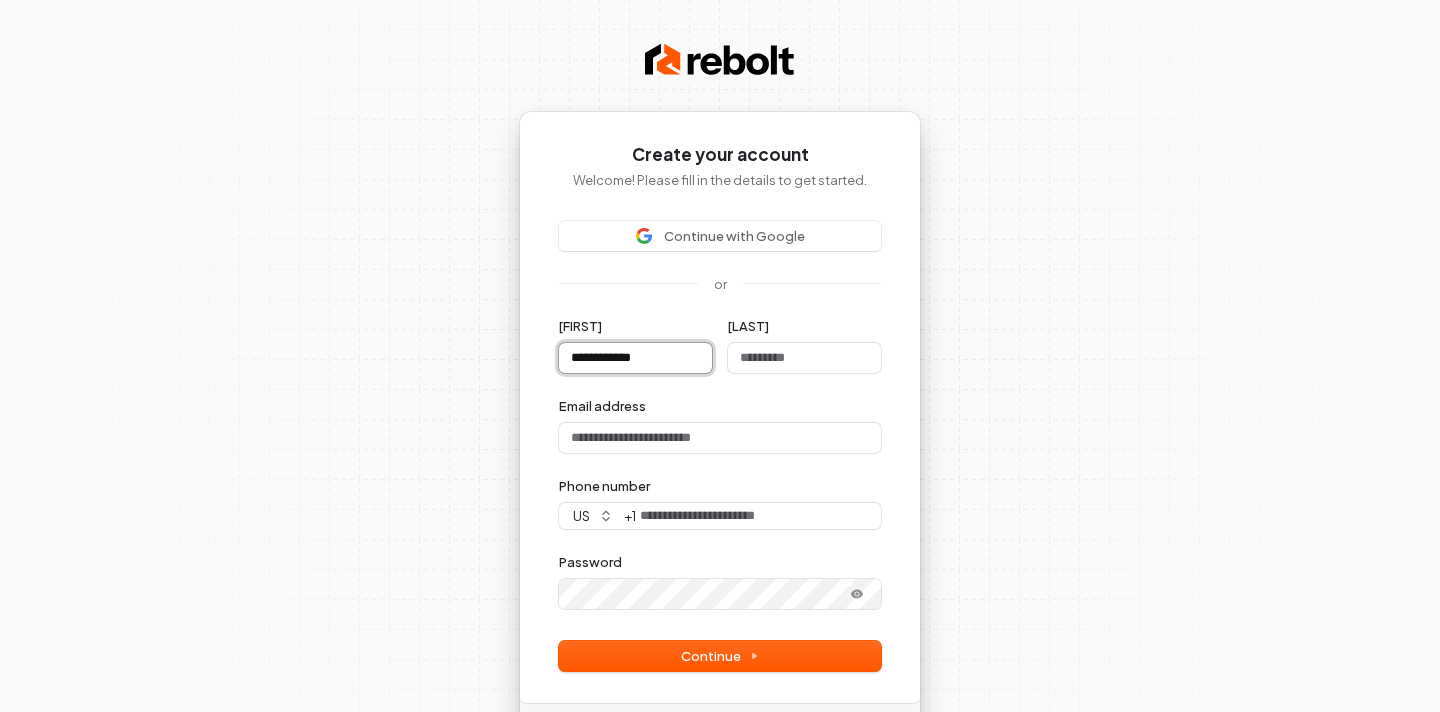 type on "**********" 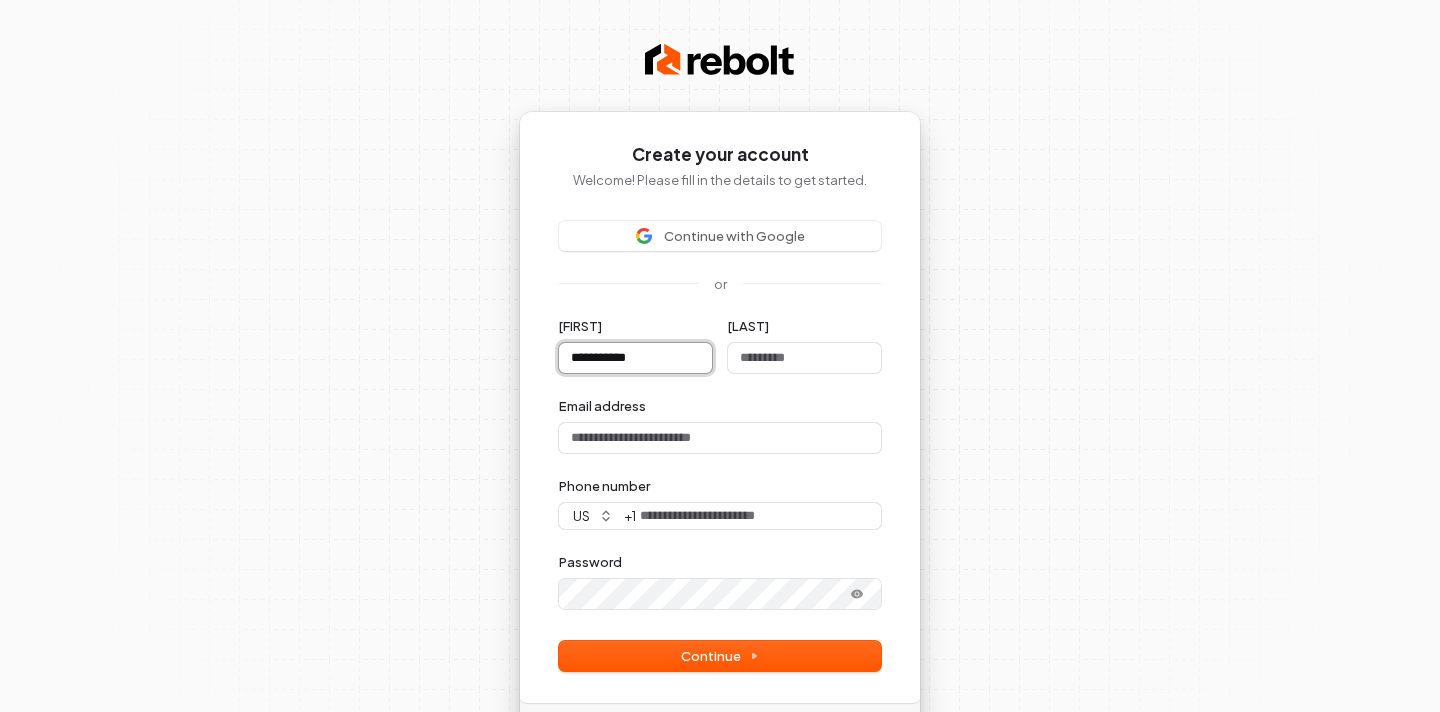 type on "**********" 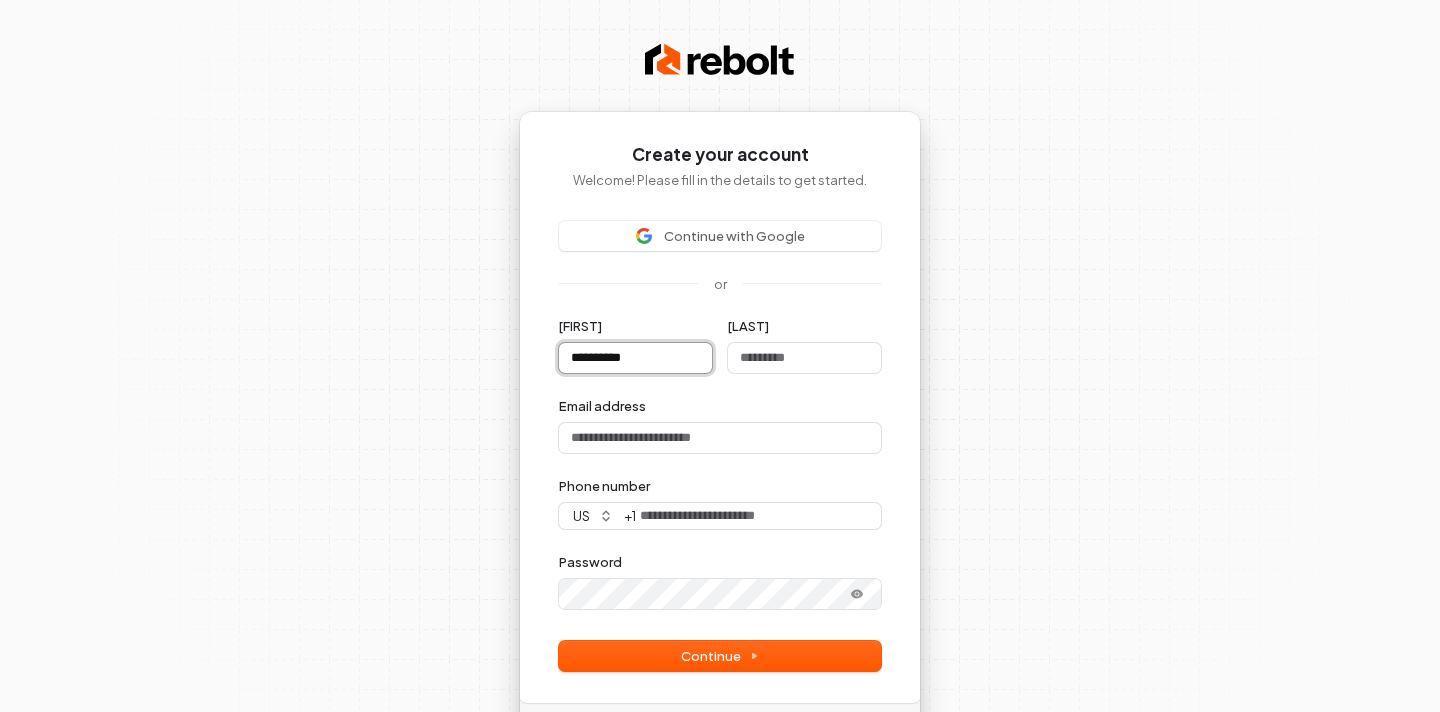 type on "*********" 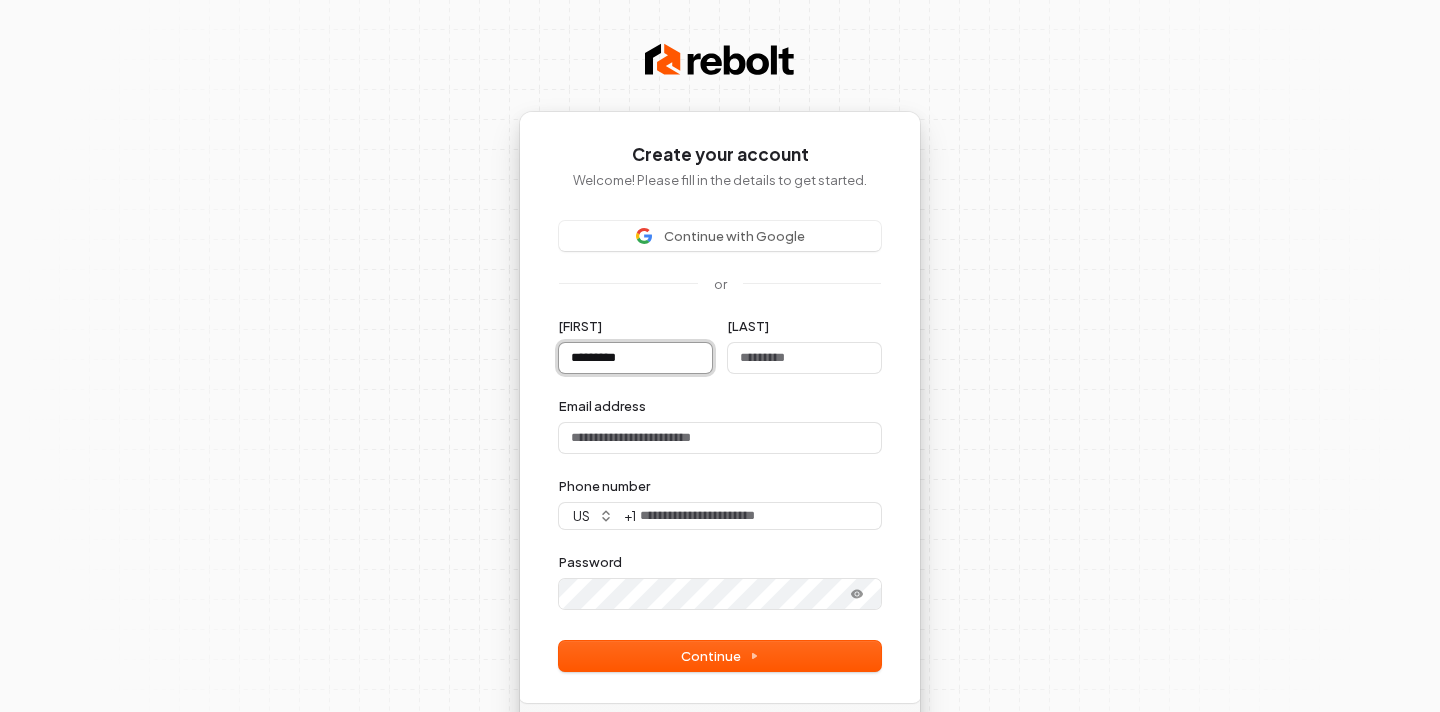 type on "********" 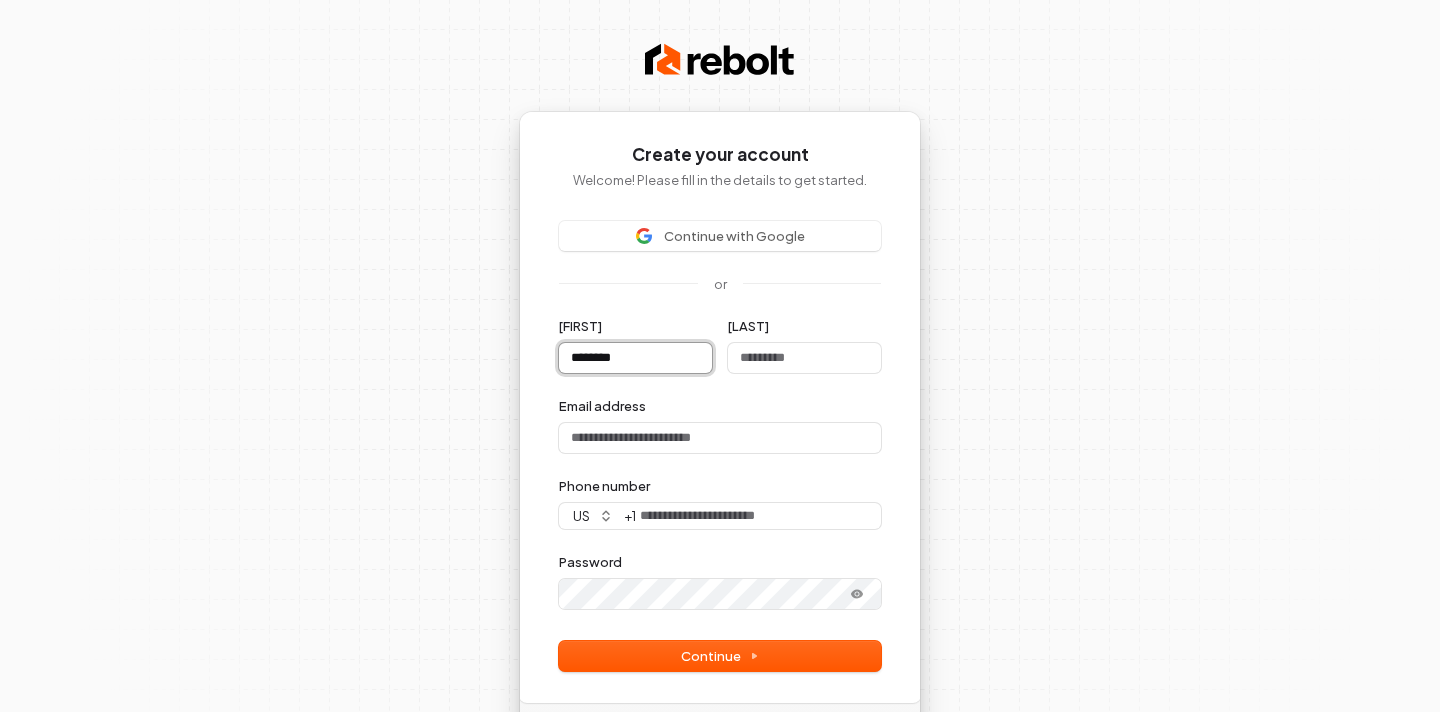 type on "*******" 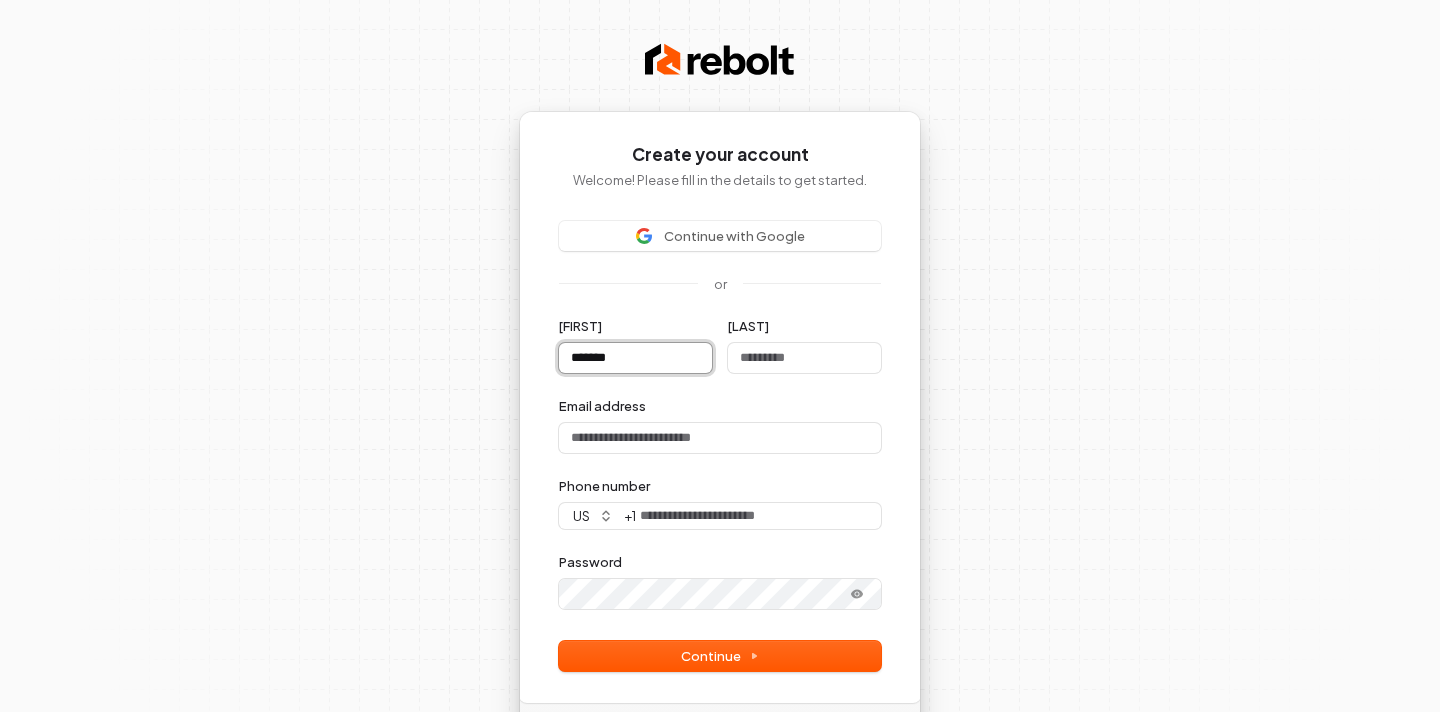 type on "*****" 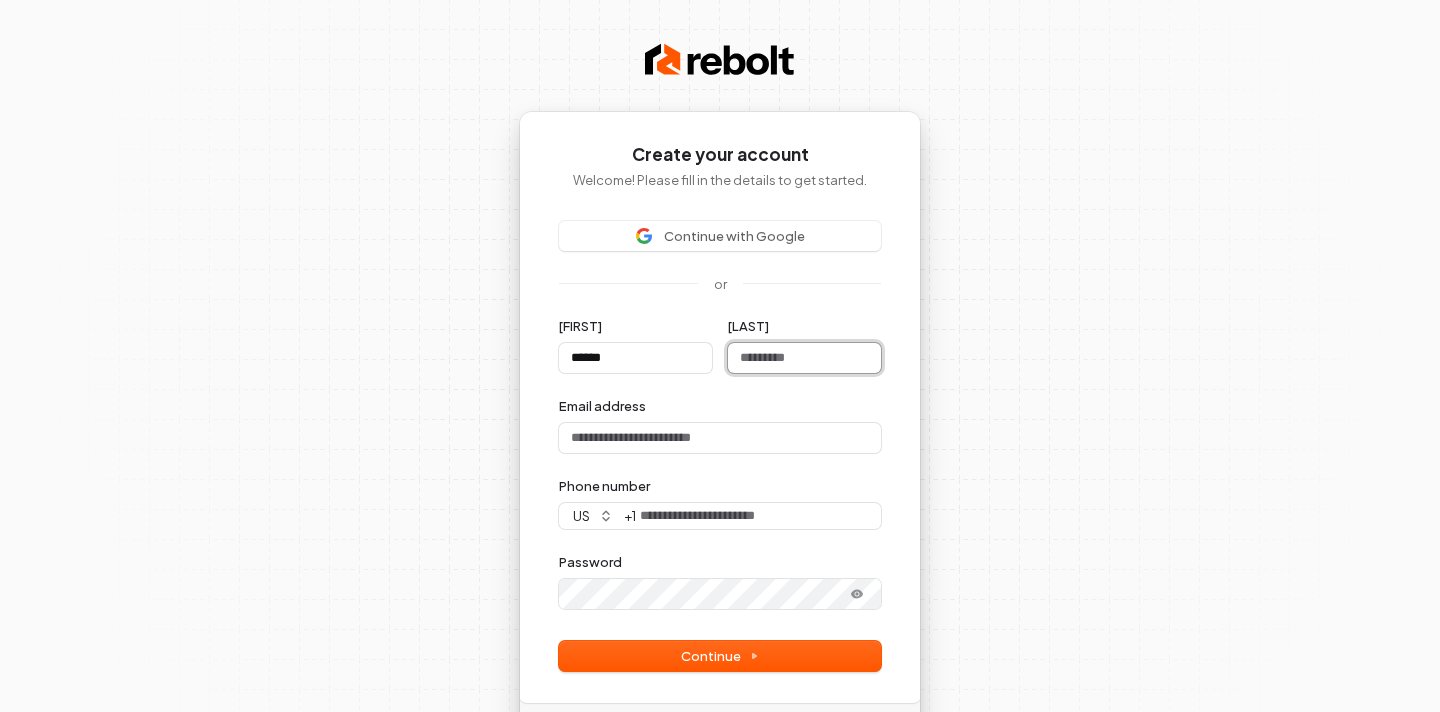 type on "*****" 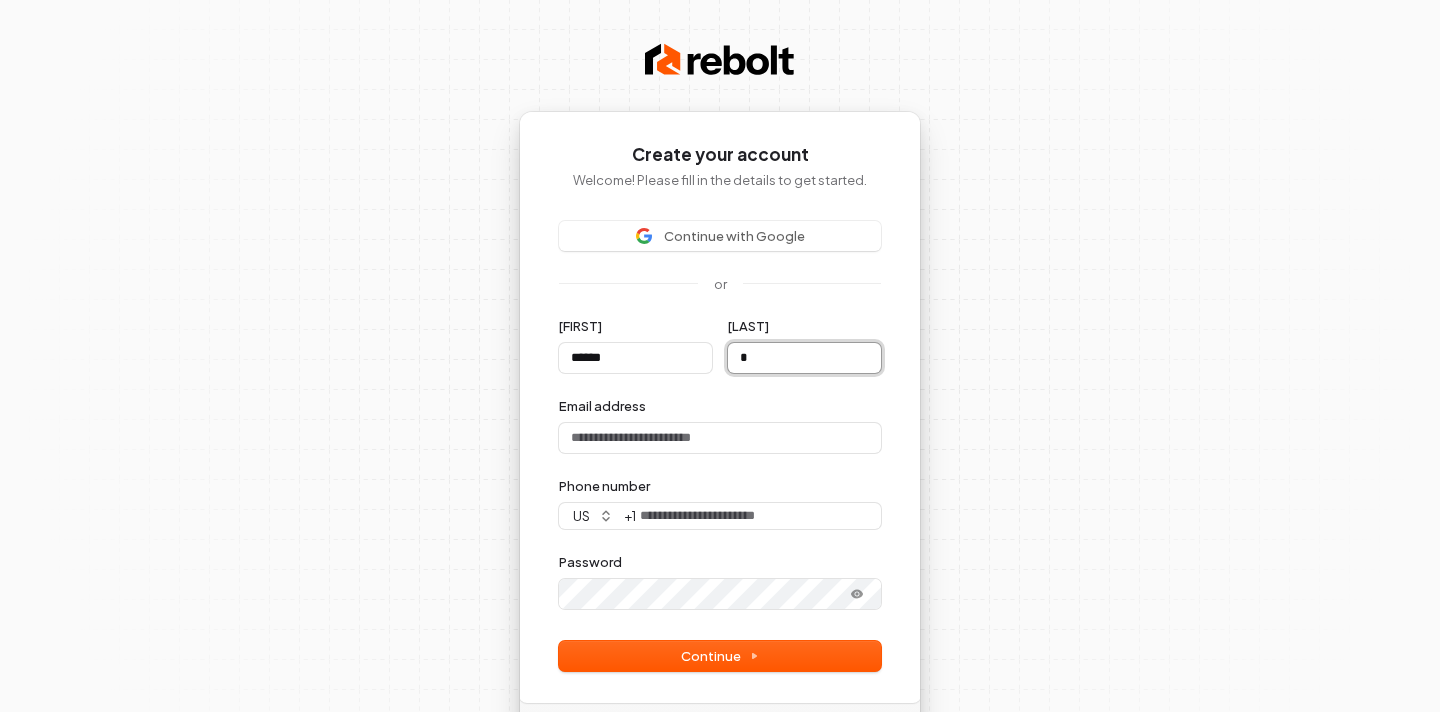 type on "*****" 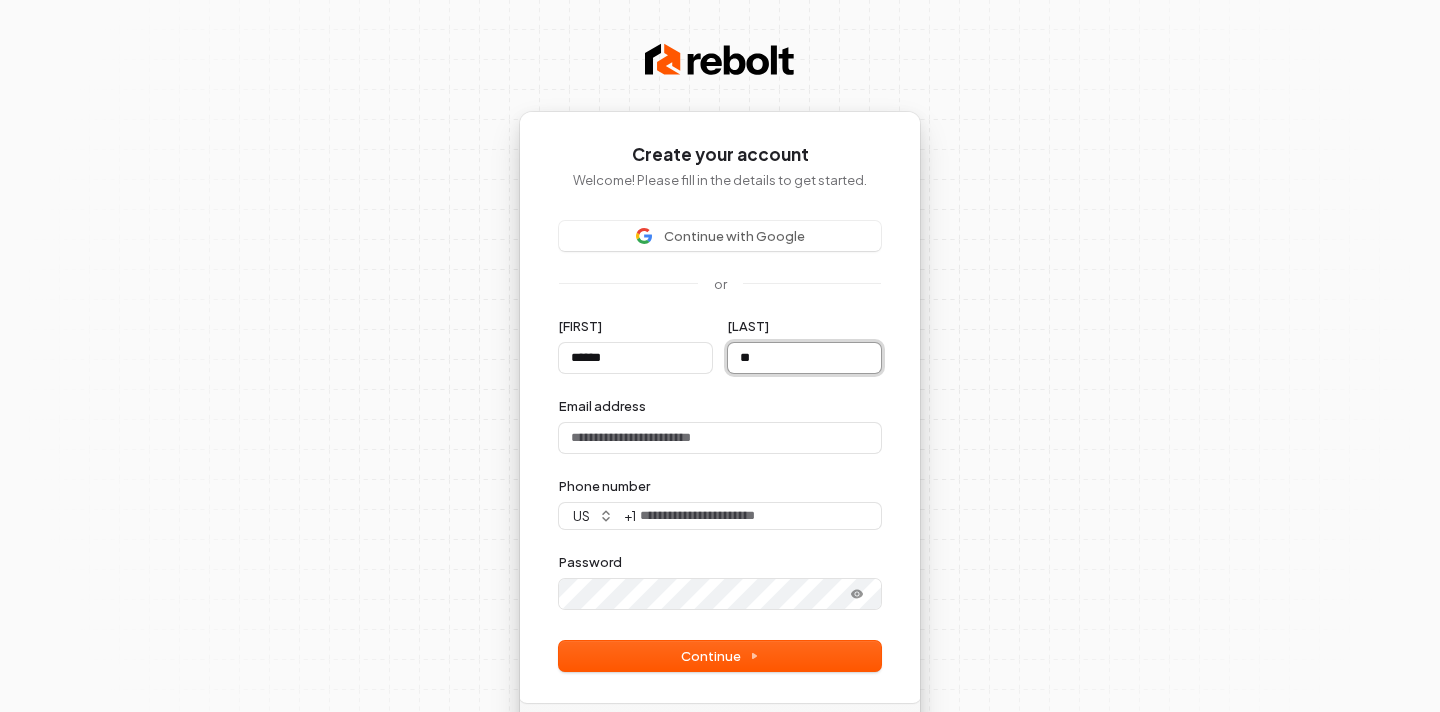 type 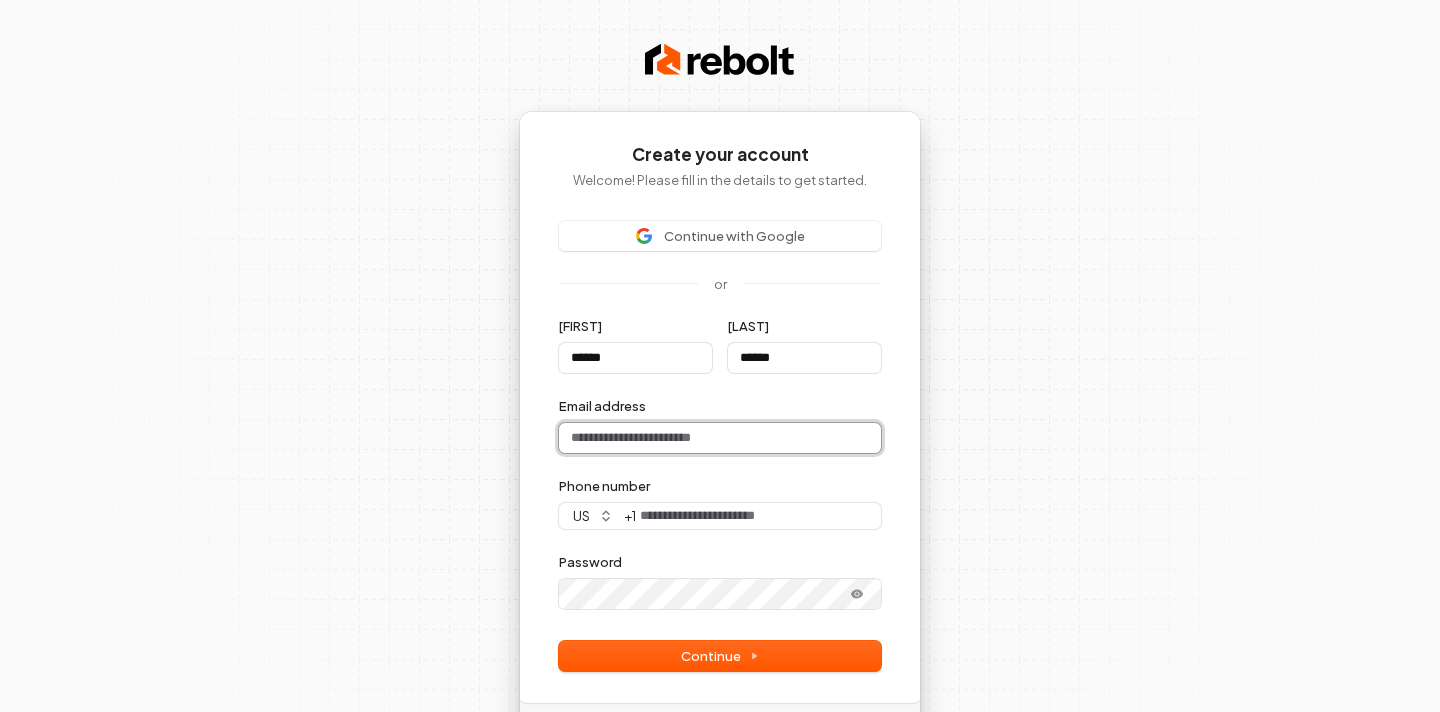 click on "Email address" at bounding box center (720, 438) 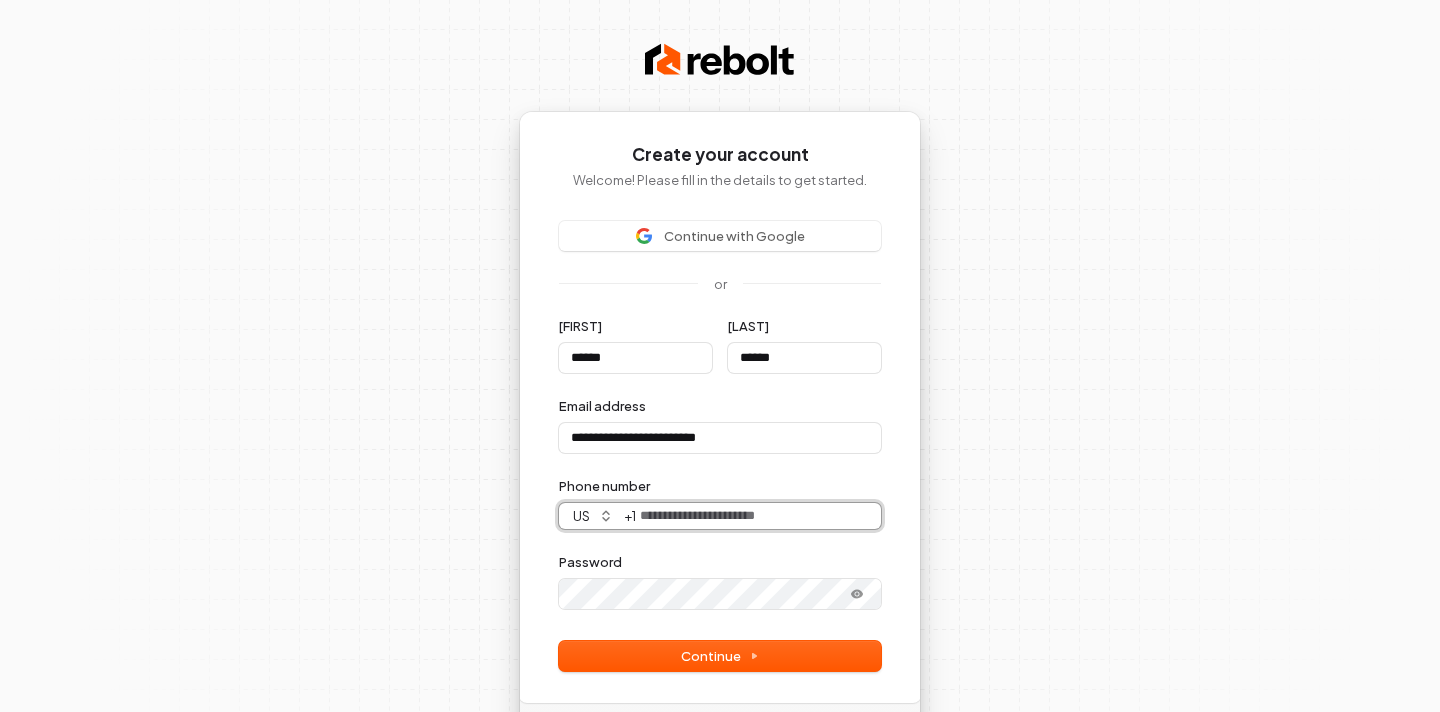 click on "Phone number" at bounding box center [758, 516] 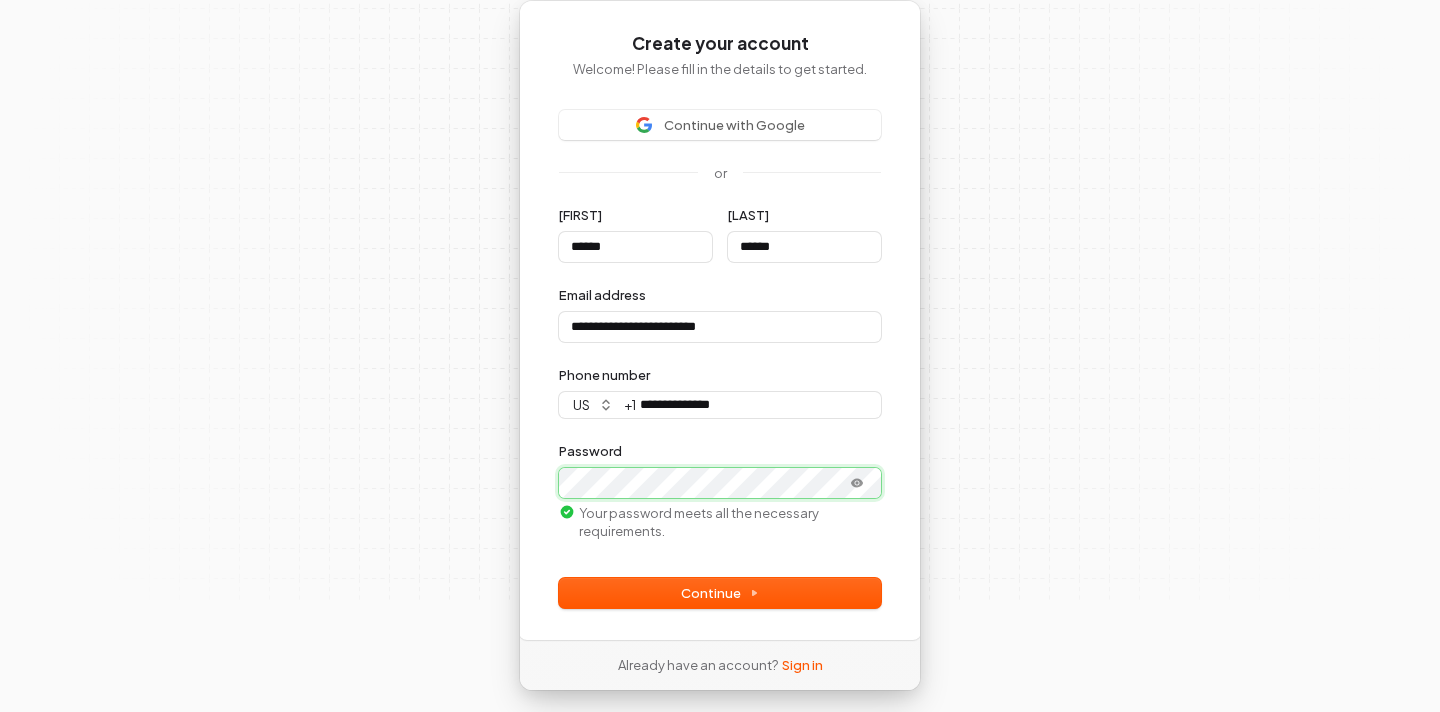 scroll, scrollTop: 117, scrollLeft: 0, axis: vertical 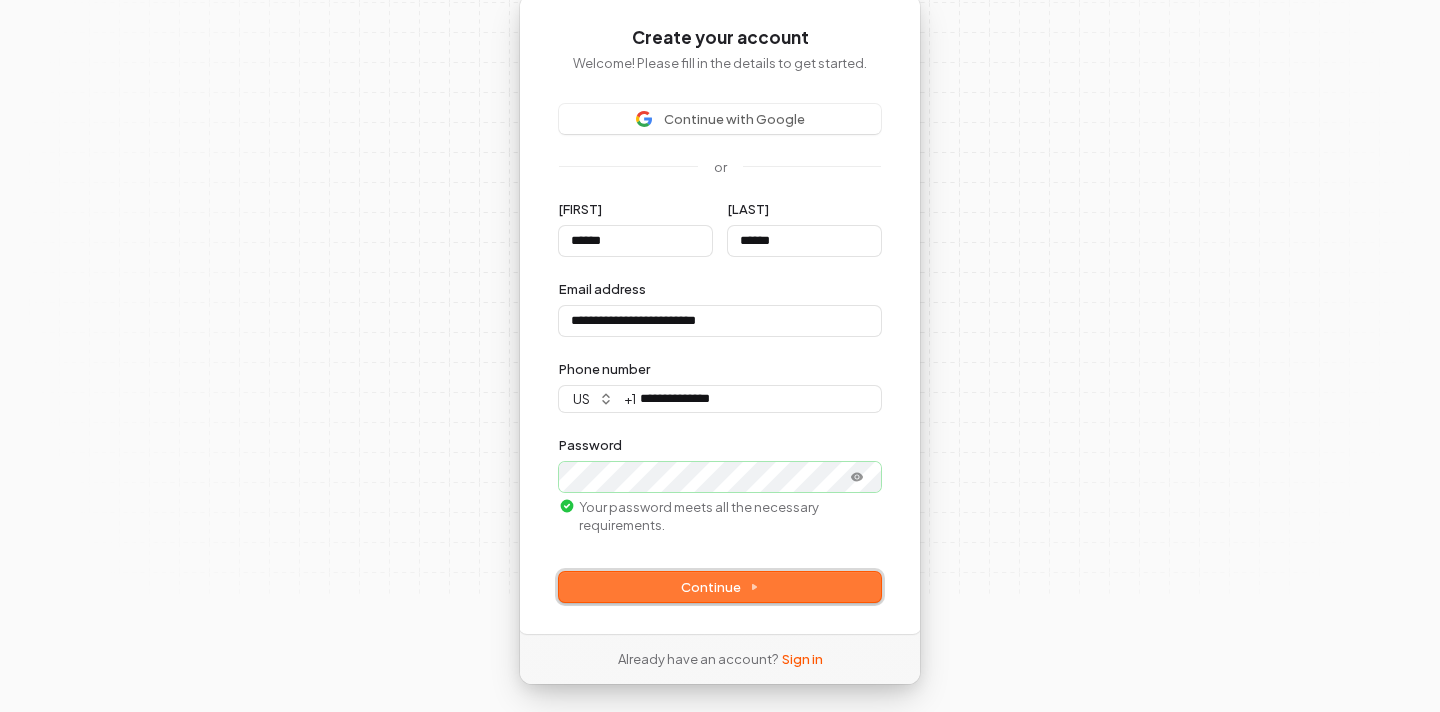 click on "Continue" at bounding box center (720, 587) 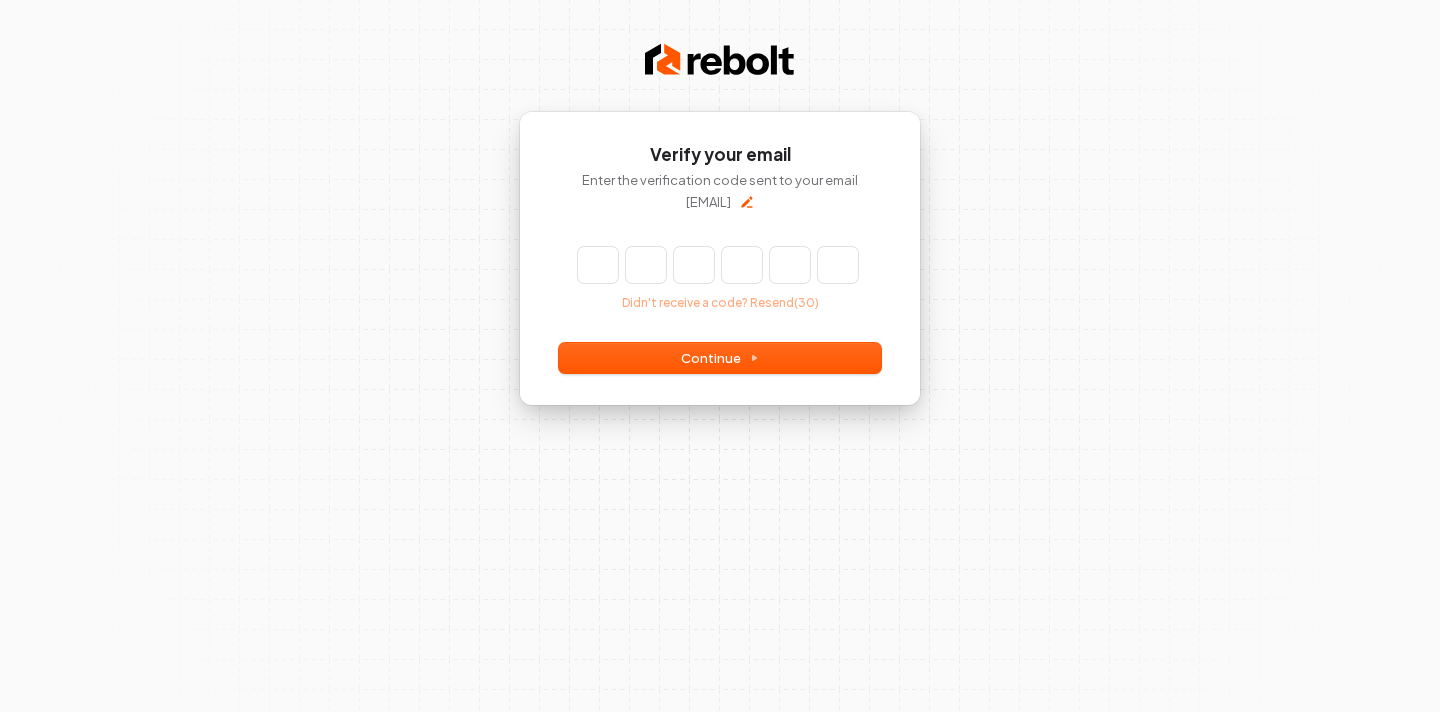 scroll, scrollTop: 0, scrollLeft: 0, axis: both 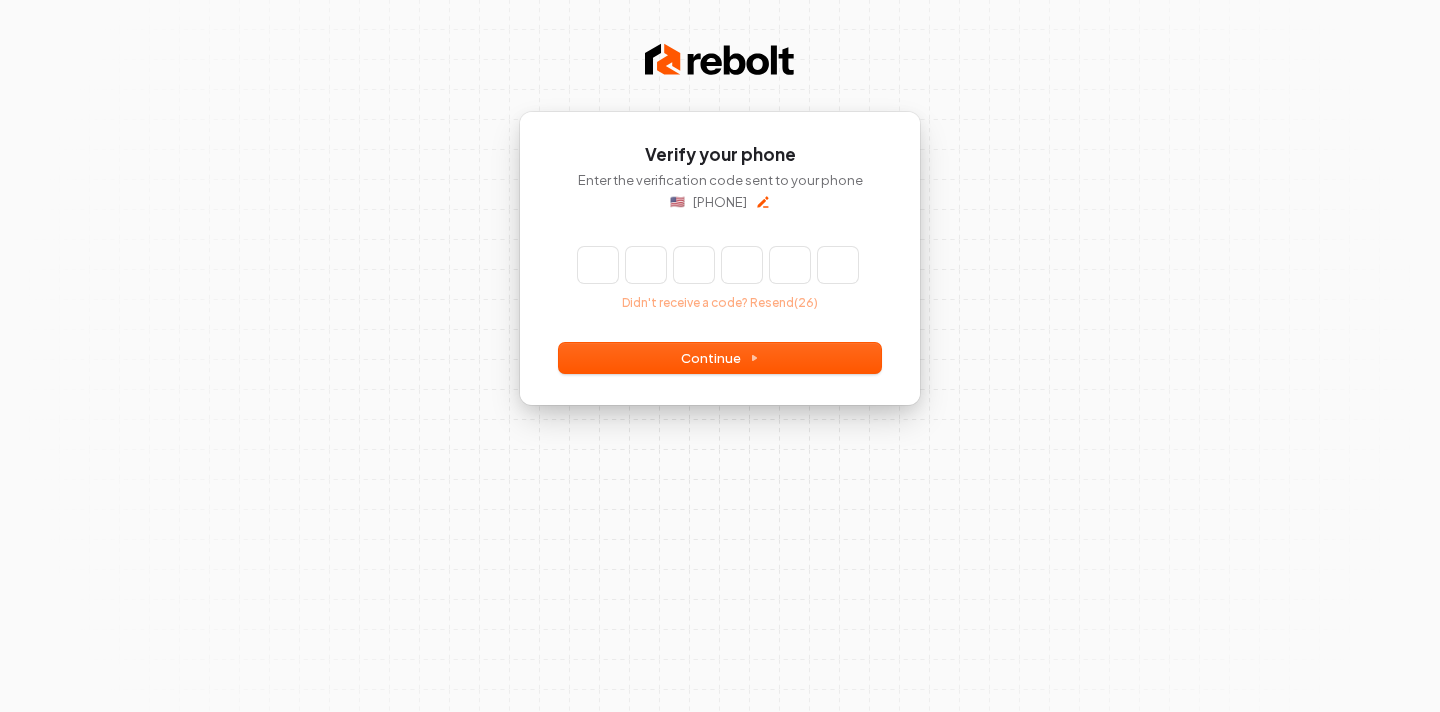 drag, startPoint x: 770, startPoint y: 201, endPoint x: 686, endPoint y: 207, distance: 84.21401 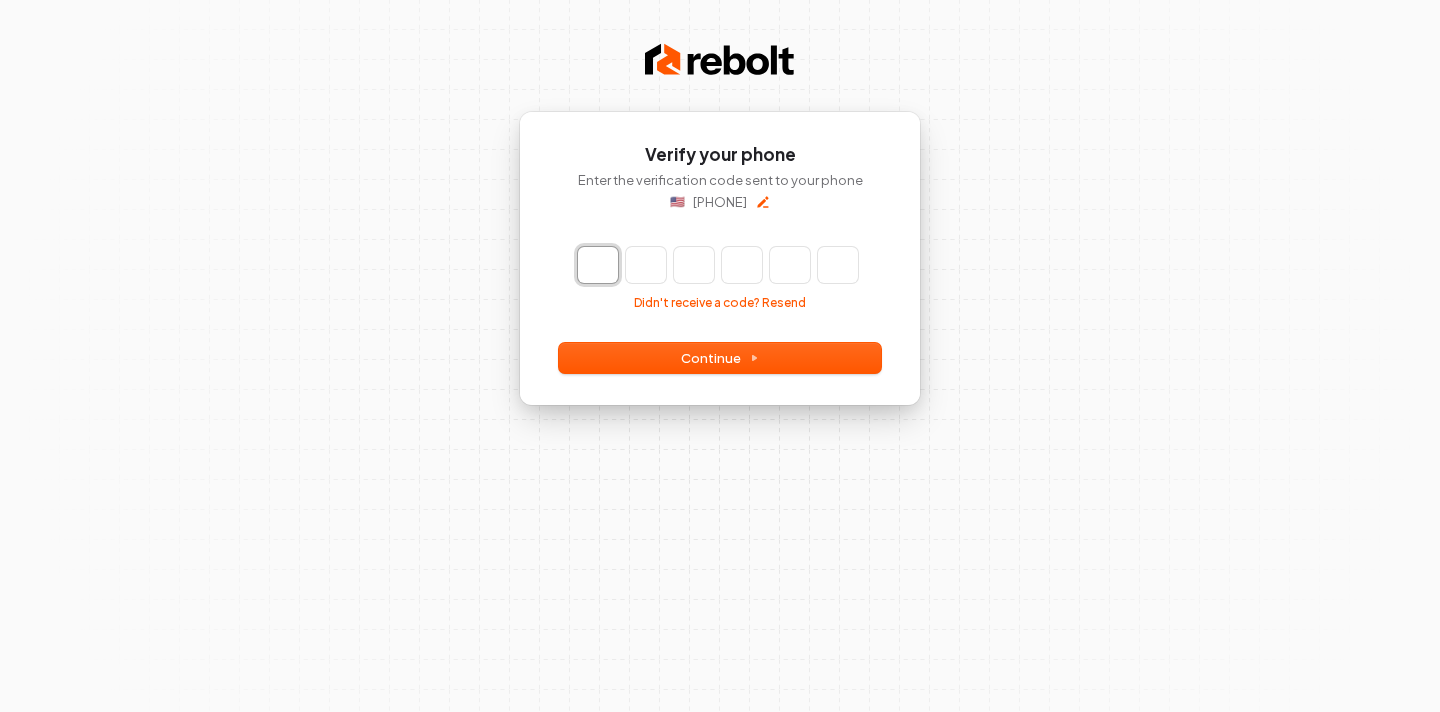 click at bounding box center (598, 265) 